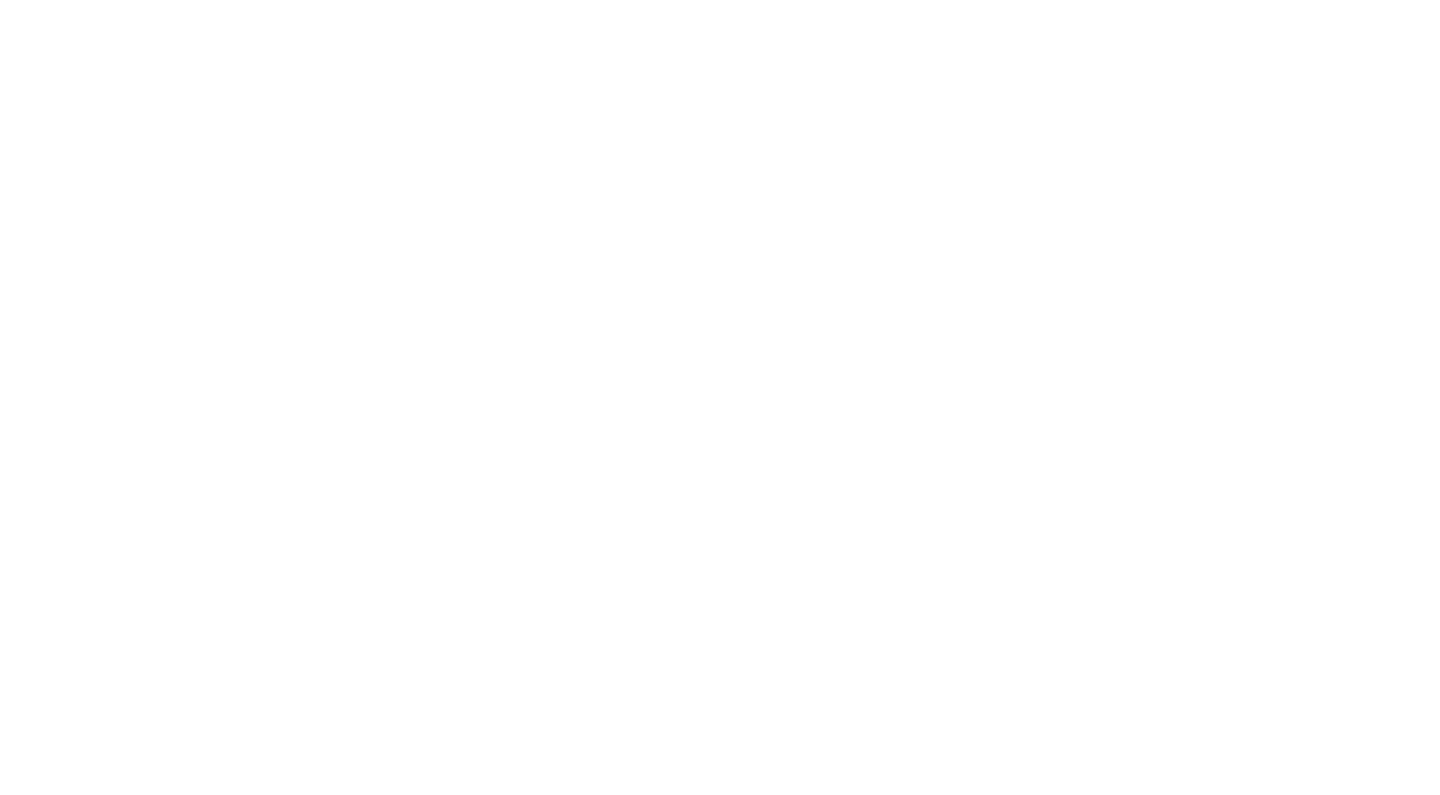 scroll, scrollTop: 0, scrollLeft: 0, axis: both 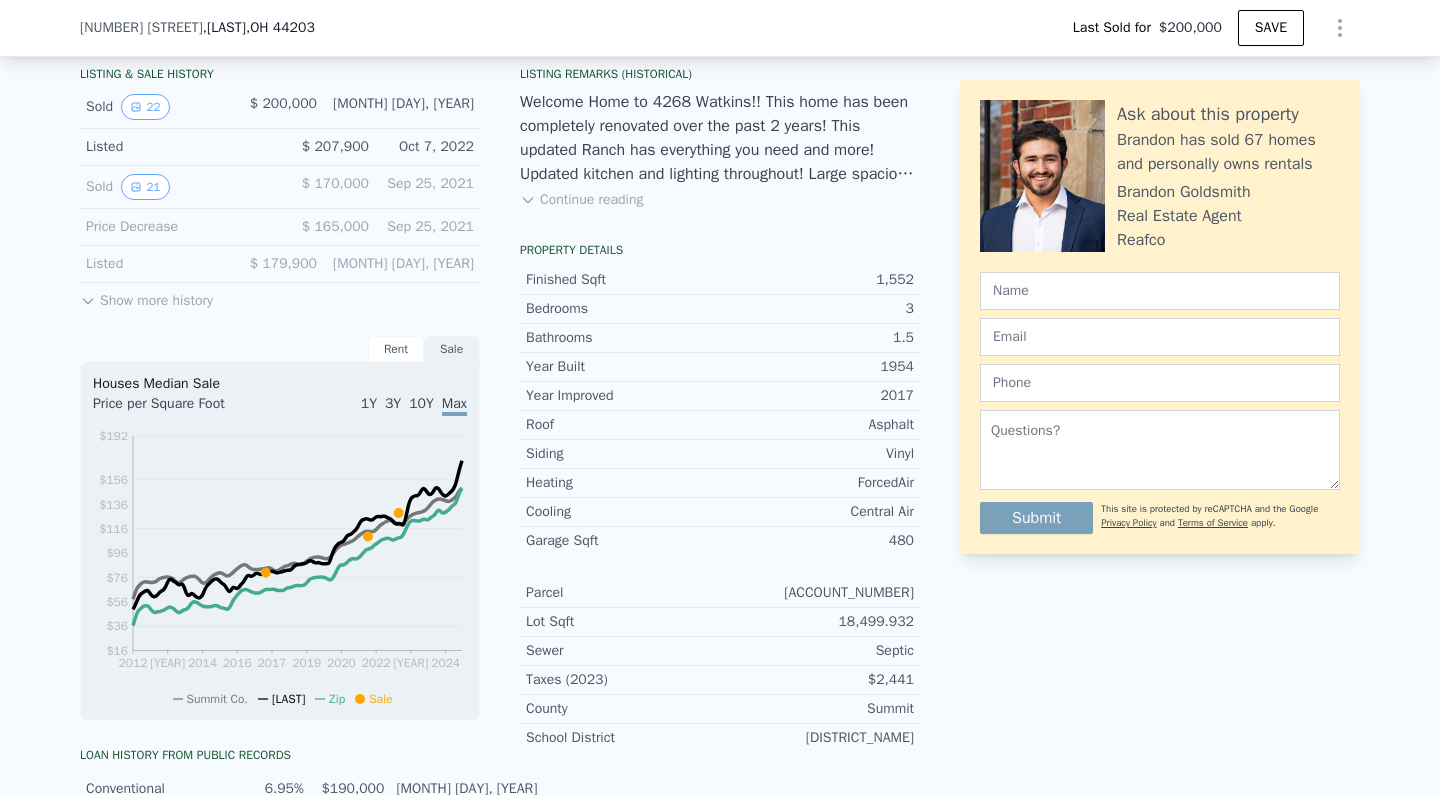 click on "Show more history" at bounding box center (146, 297) 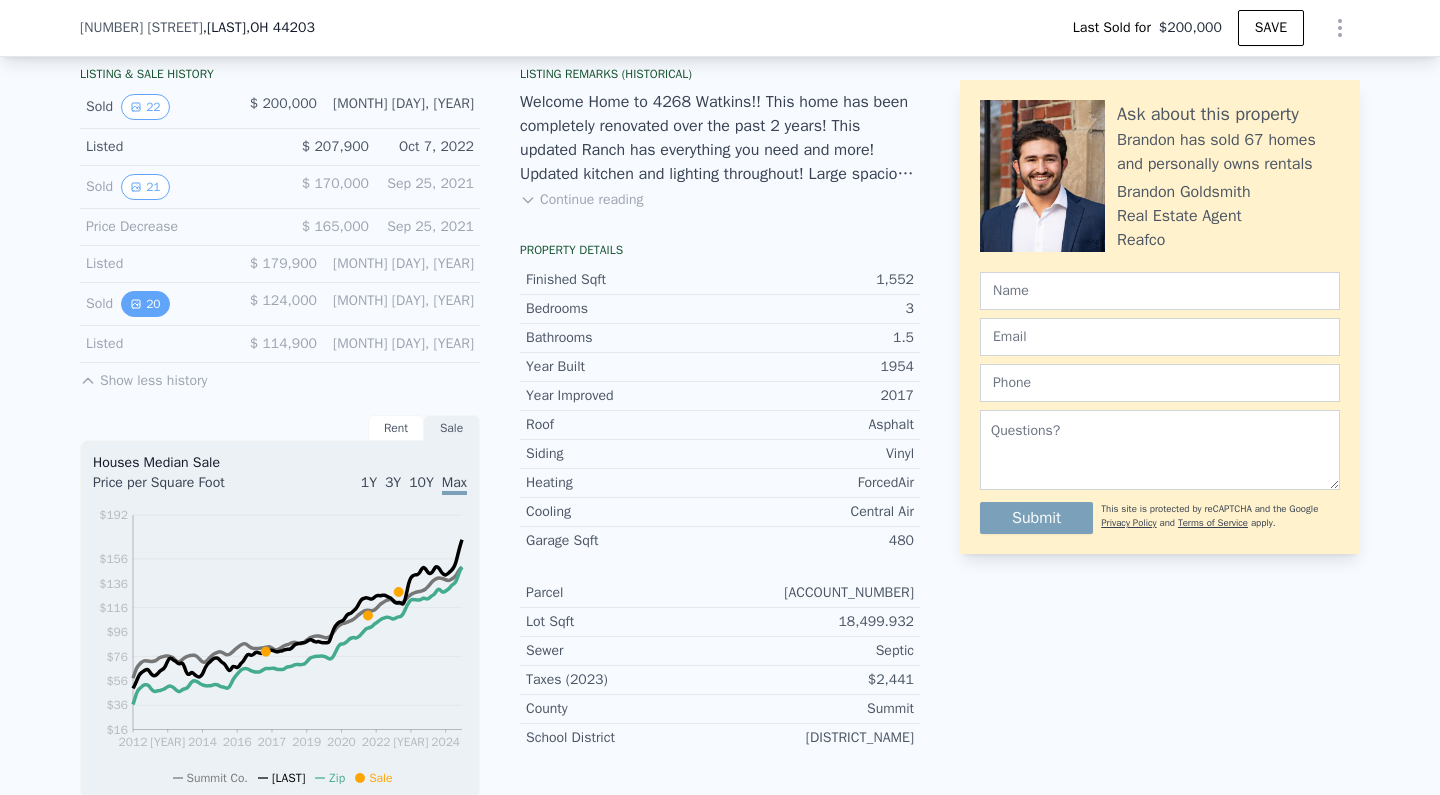 click 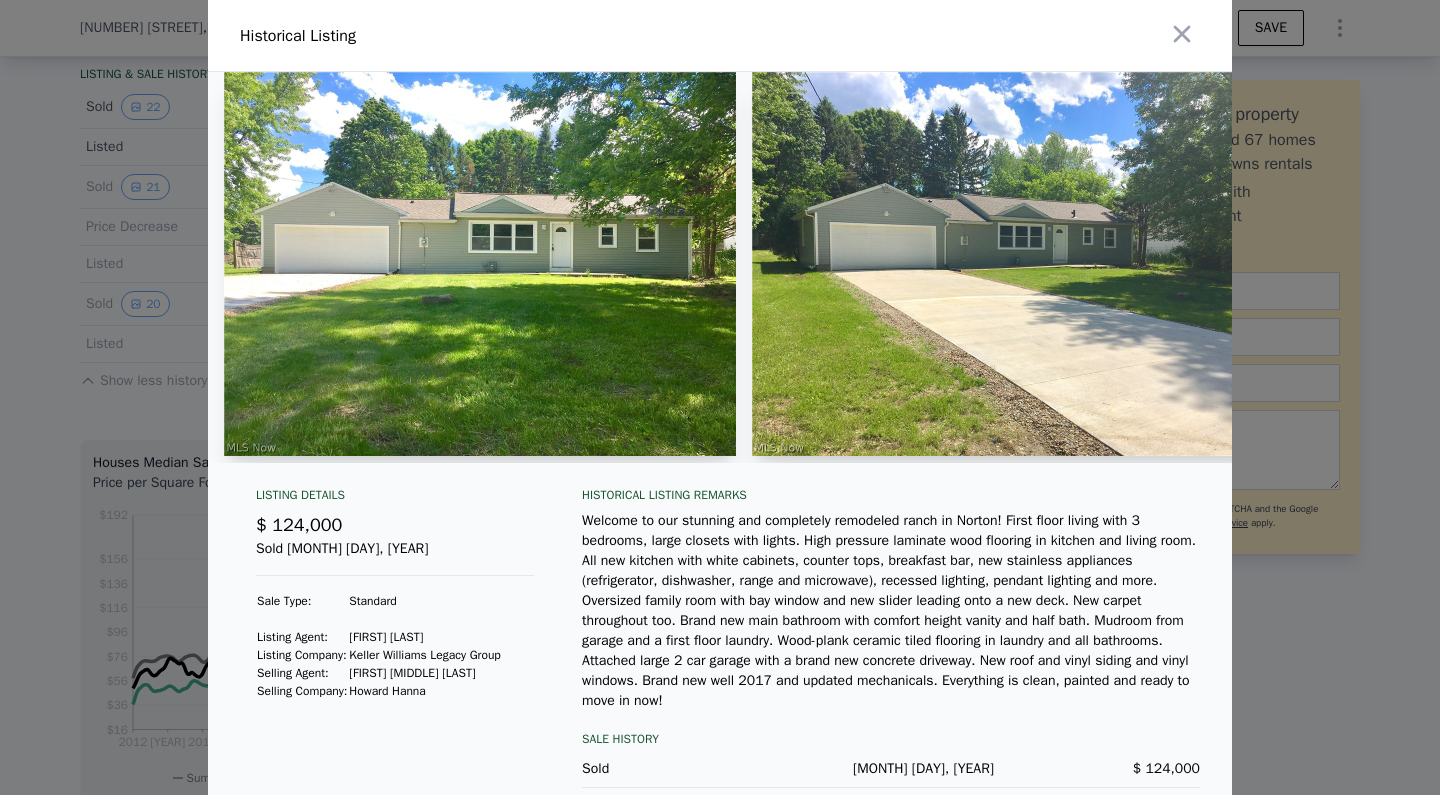 click at bounding box center (480, 264) 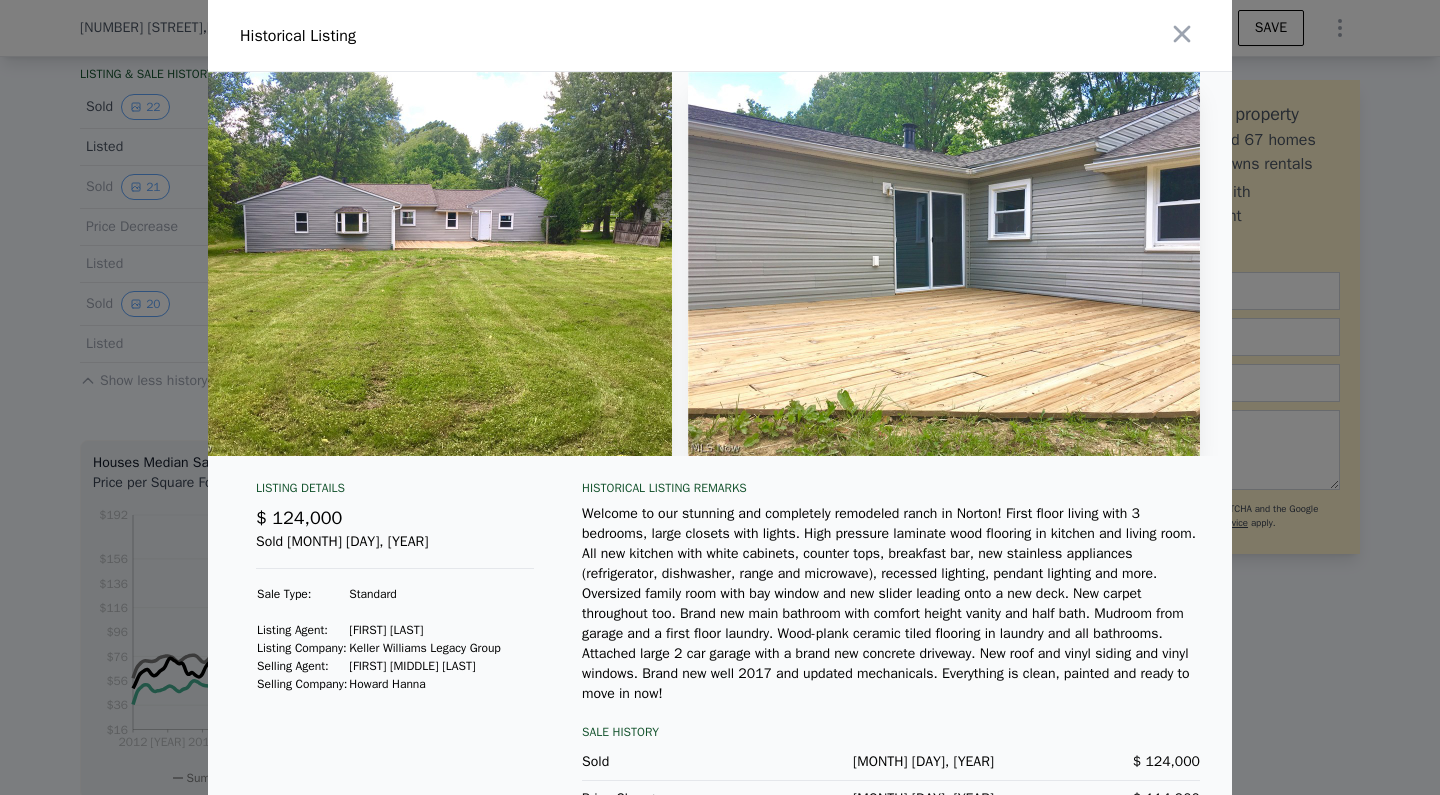 scroll, scrollTop: 0, scrollLeft: 8415, axis: horizontal 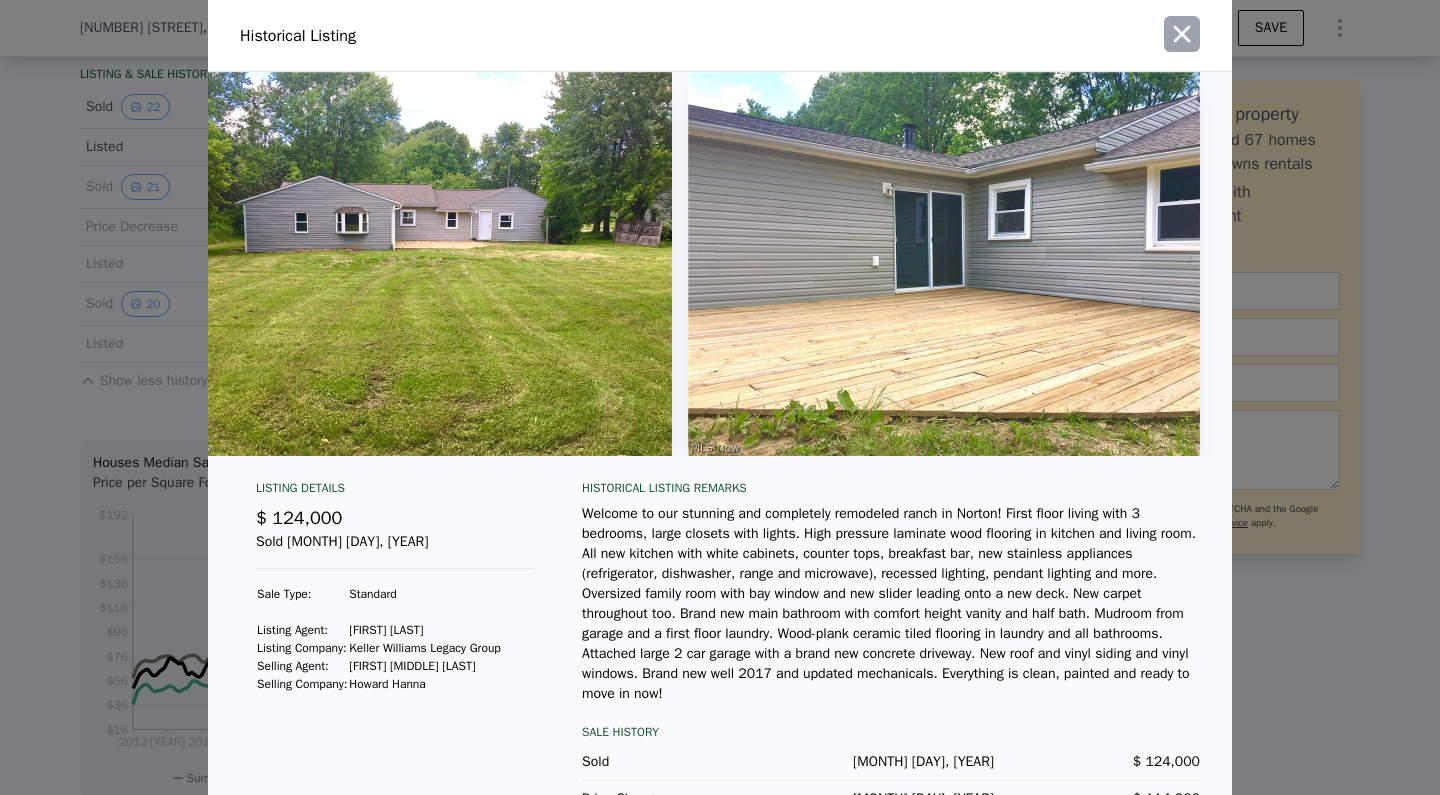 click 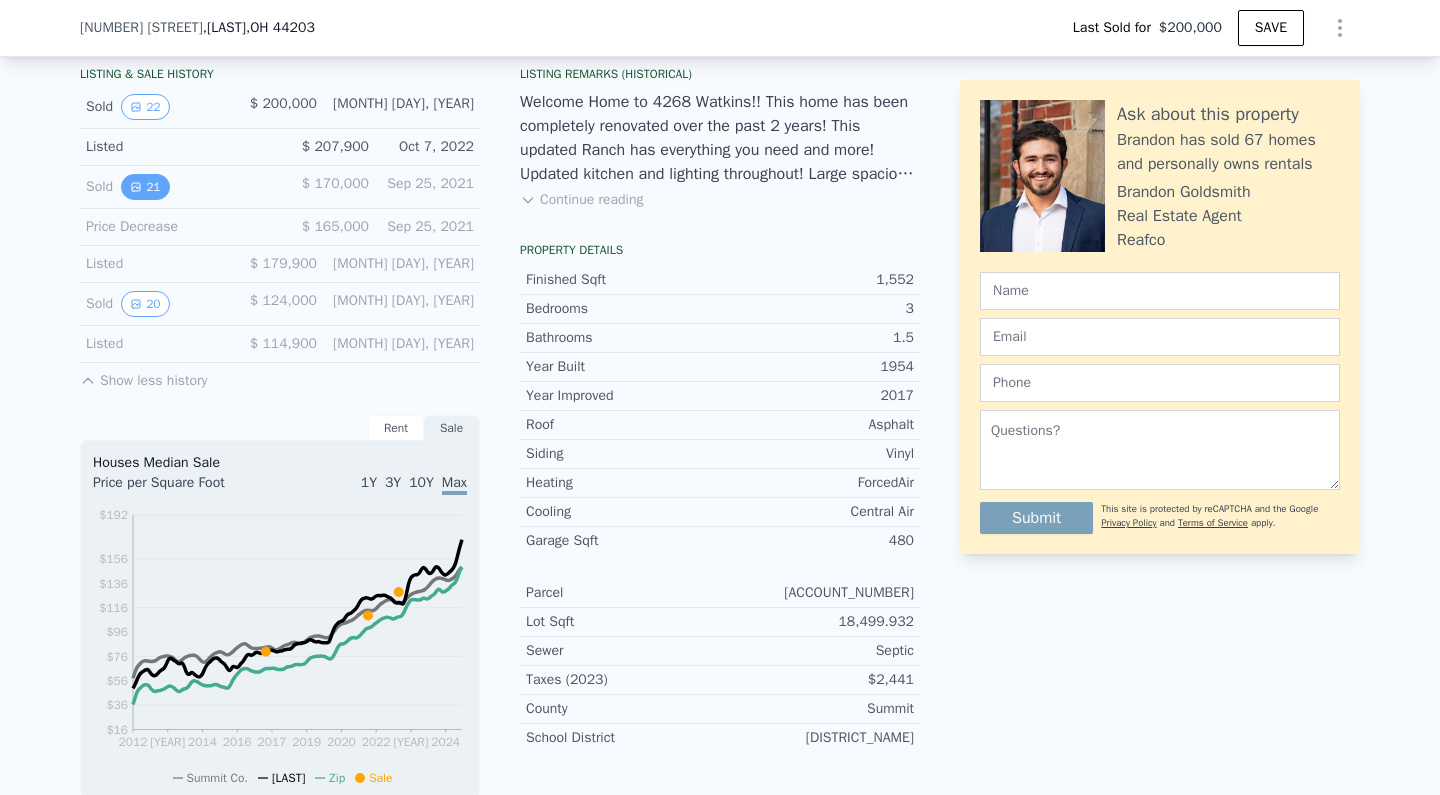 click on "21" at bounding box center [145, 187] 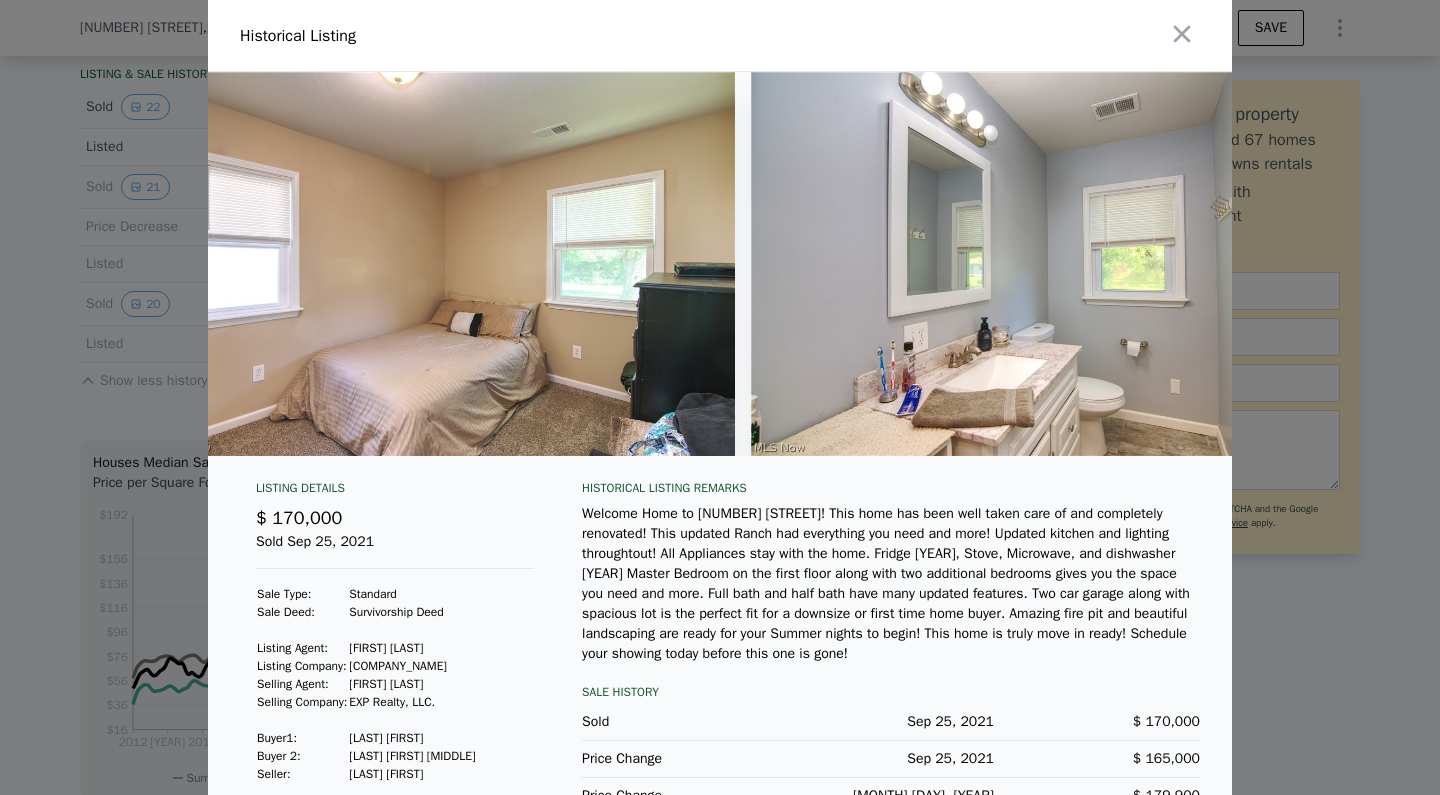 scroll, scrollTop: 0, scrollLeft: 4141, axis: horizontal 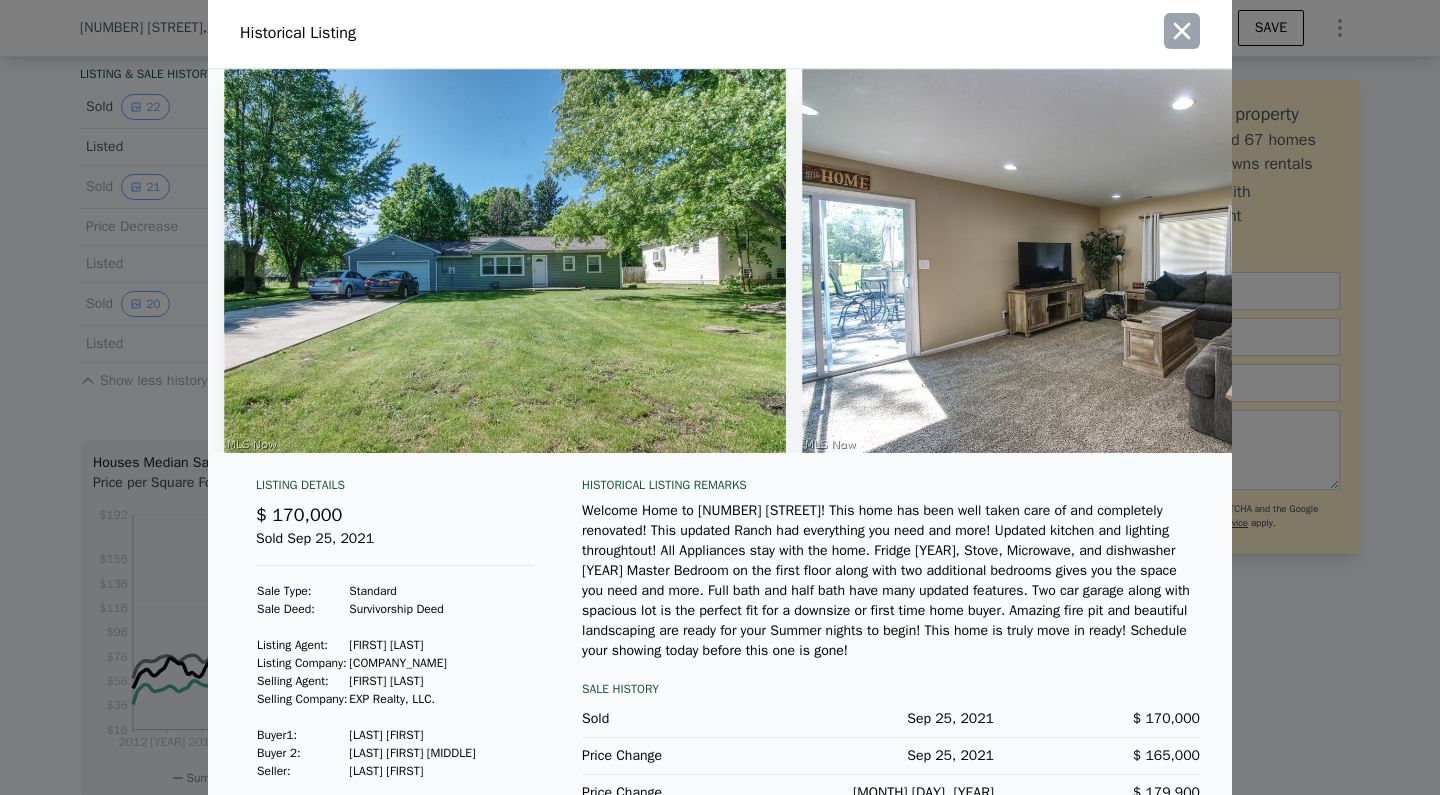 click 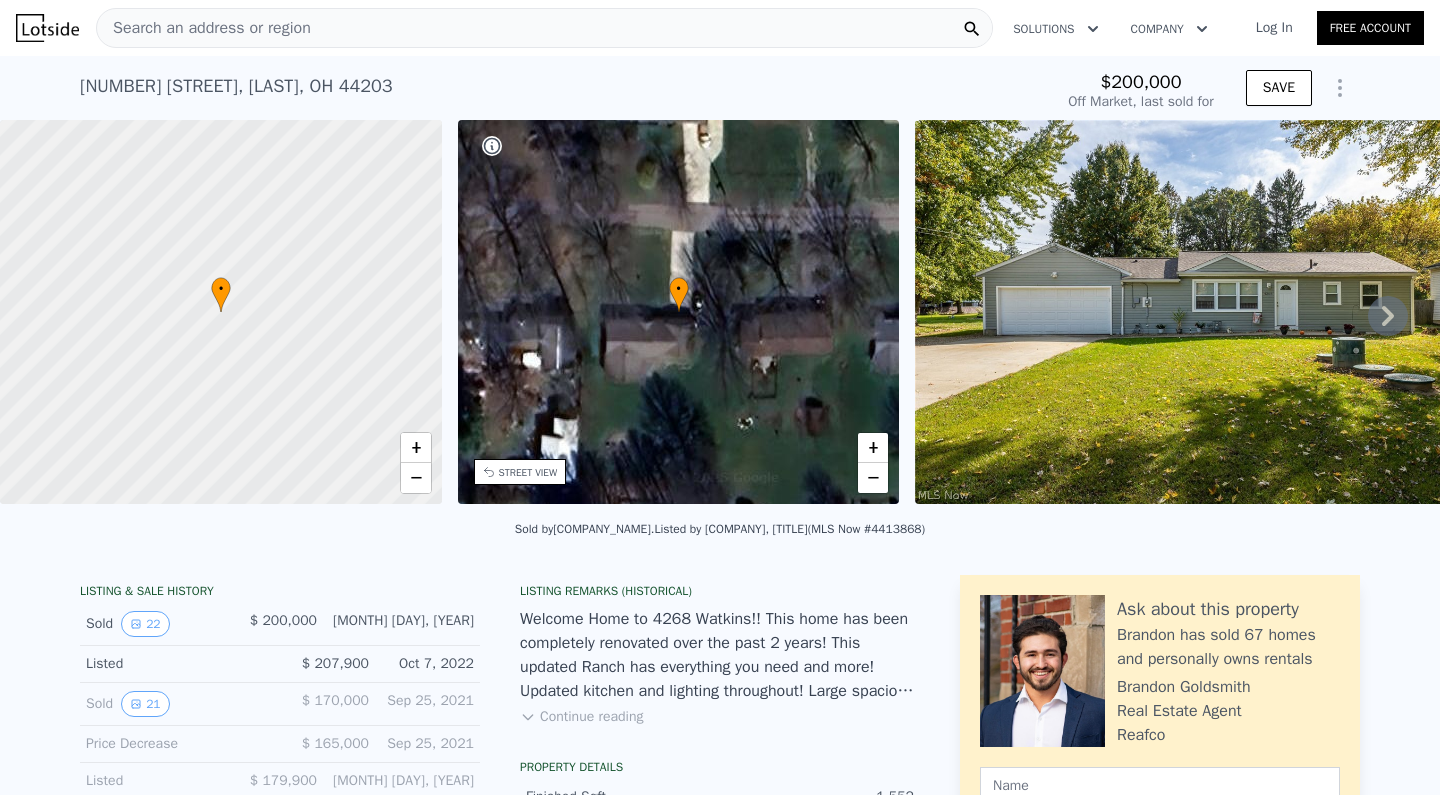 scroll, scrollTop: 0, scrollLeft: 0, axis: both 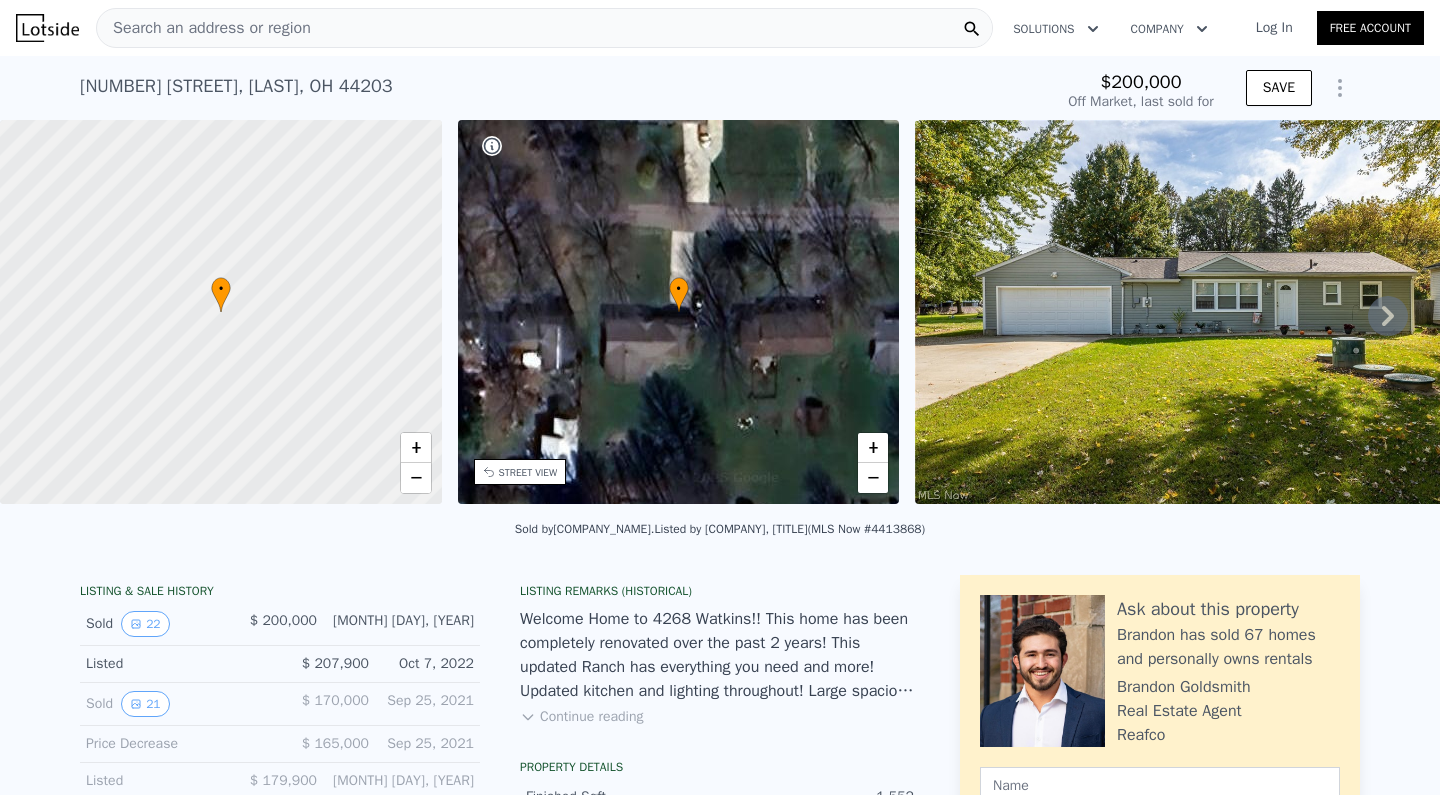 click on "Search an address or region" at bounding box center (204, 28) 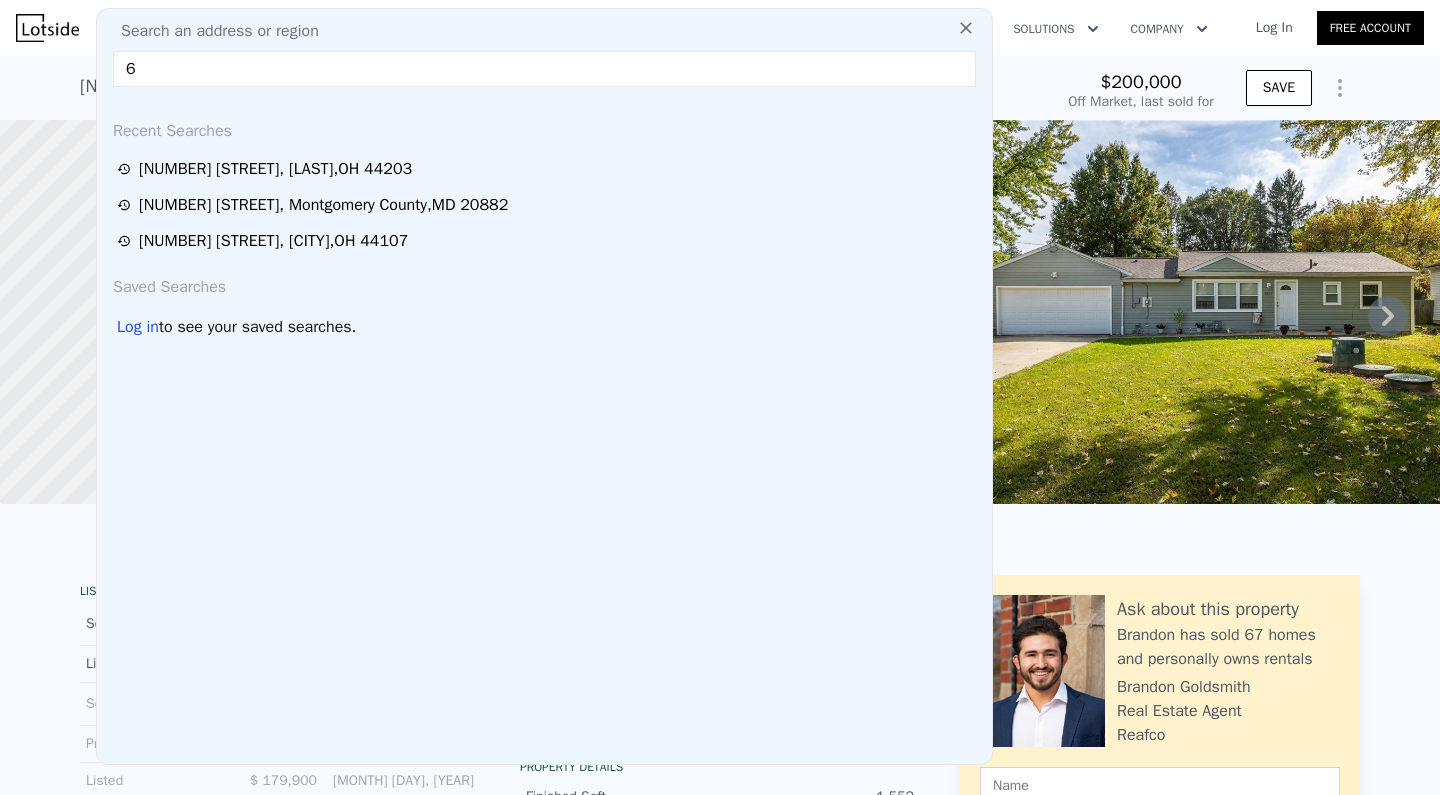 type on "64" 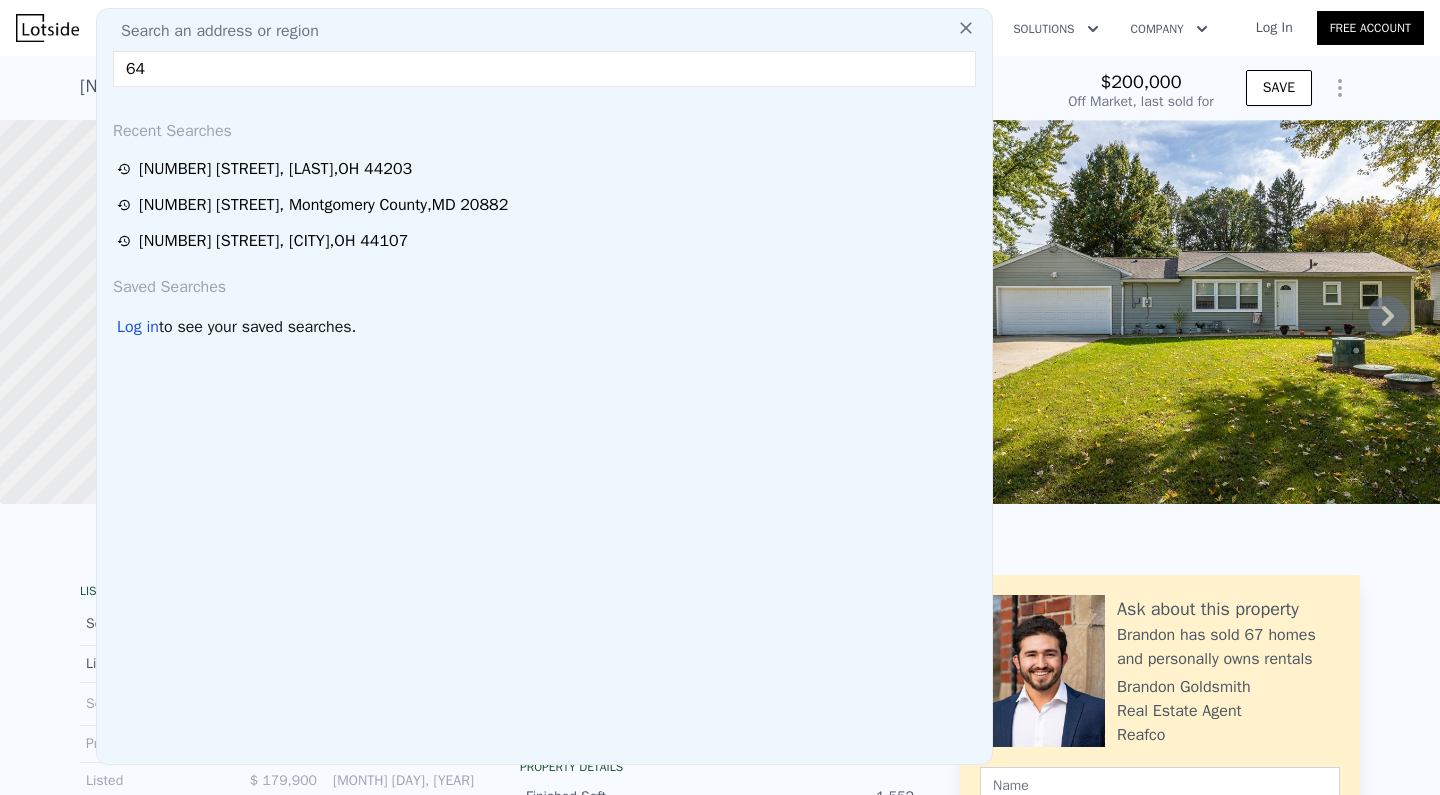 type on "$ [PRICE]" 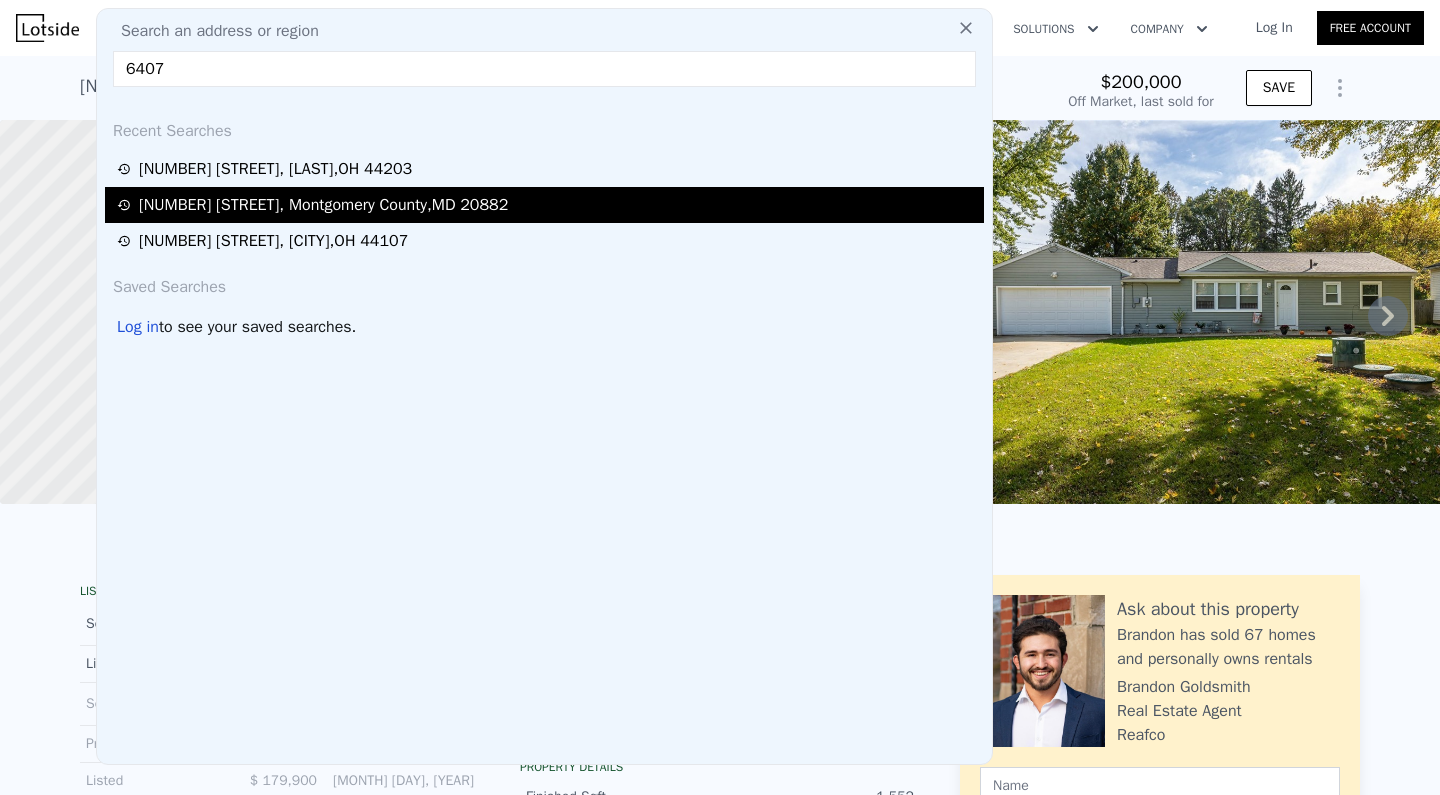 type on "6407" 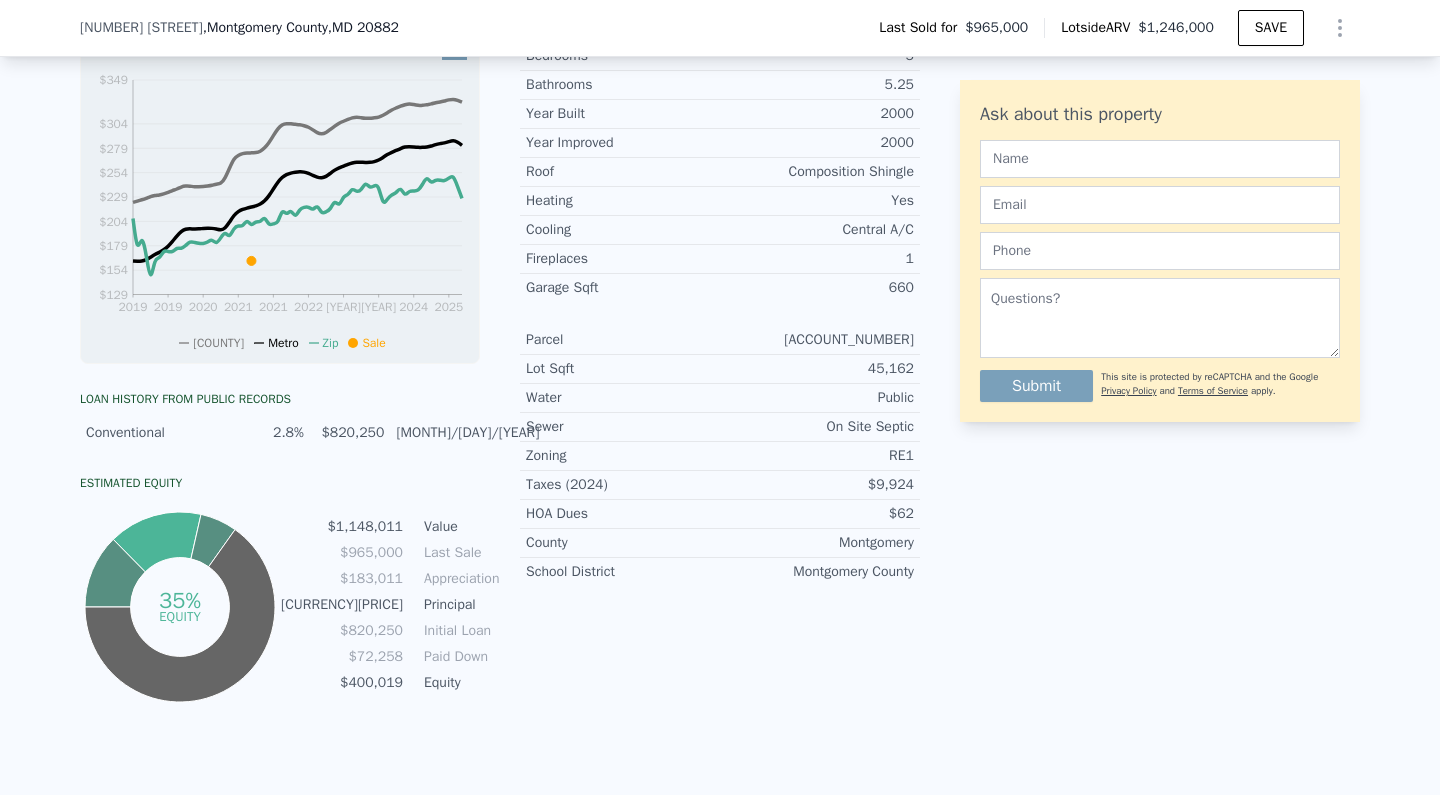 scroll, scrollTop: 783, scrollLeft: 0, axis: vertical 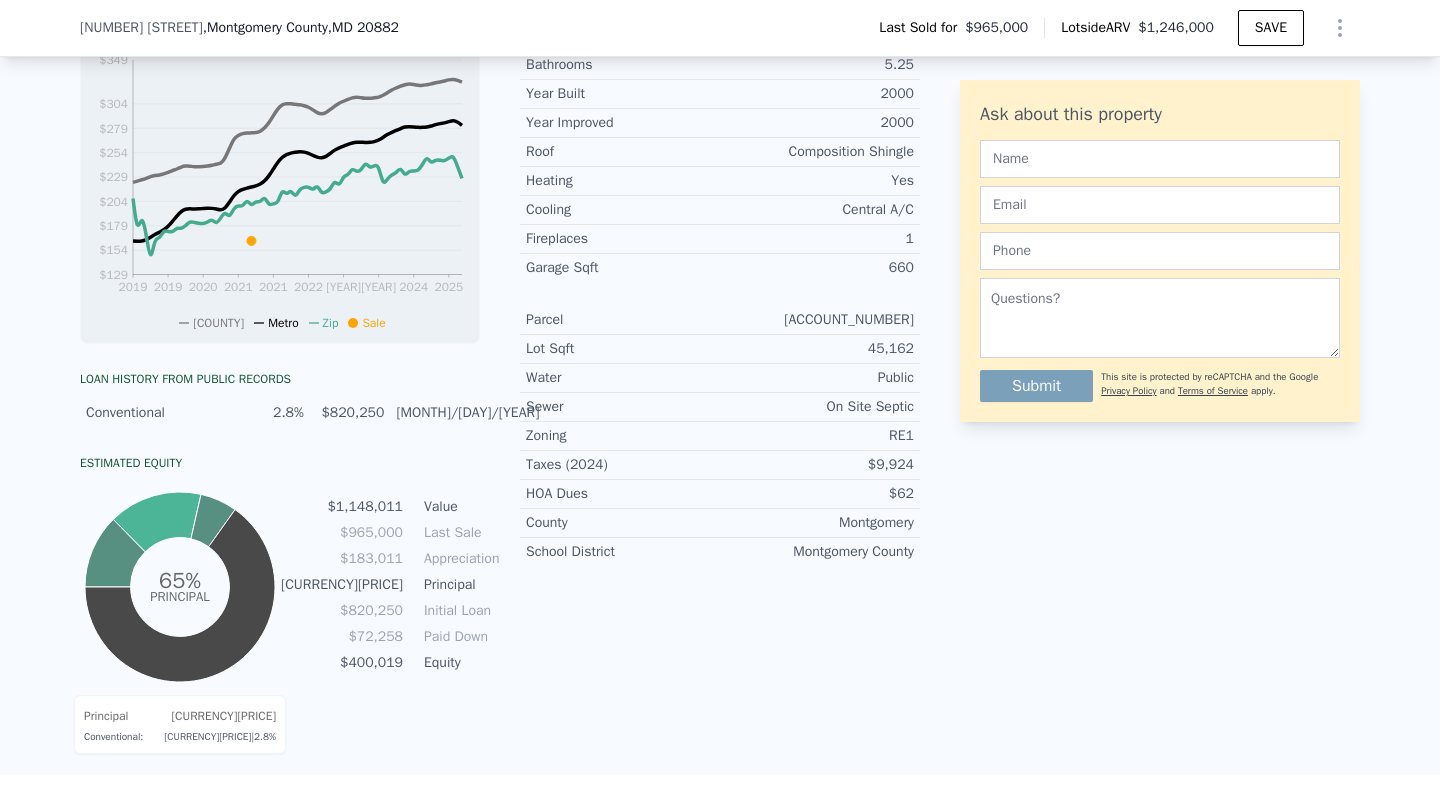 click 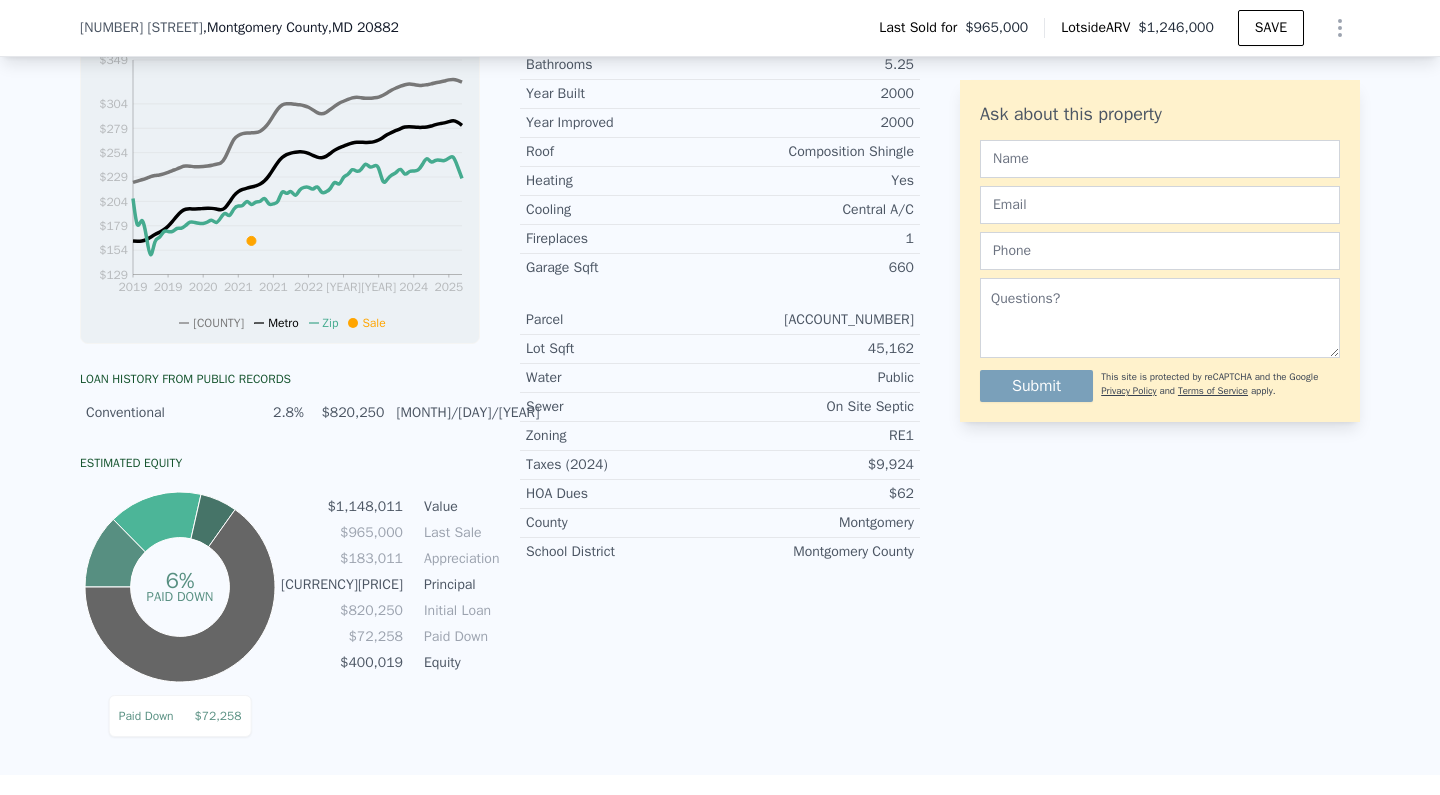 click 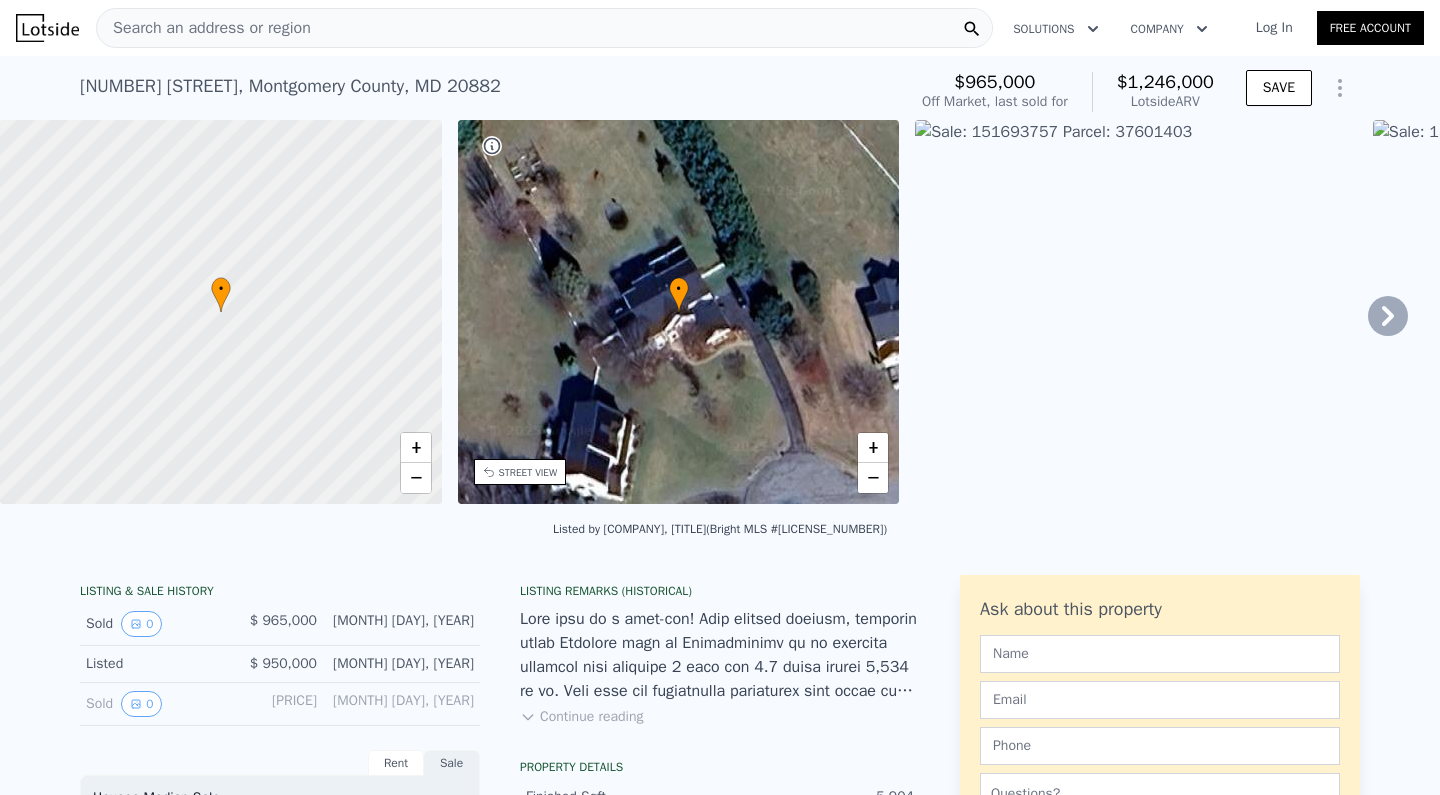scroll, scrollTop: 0, scrollLeft: 0, axis: both 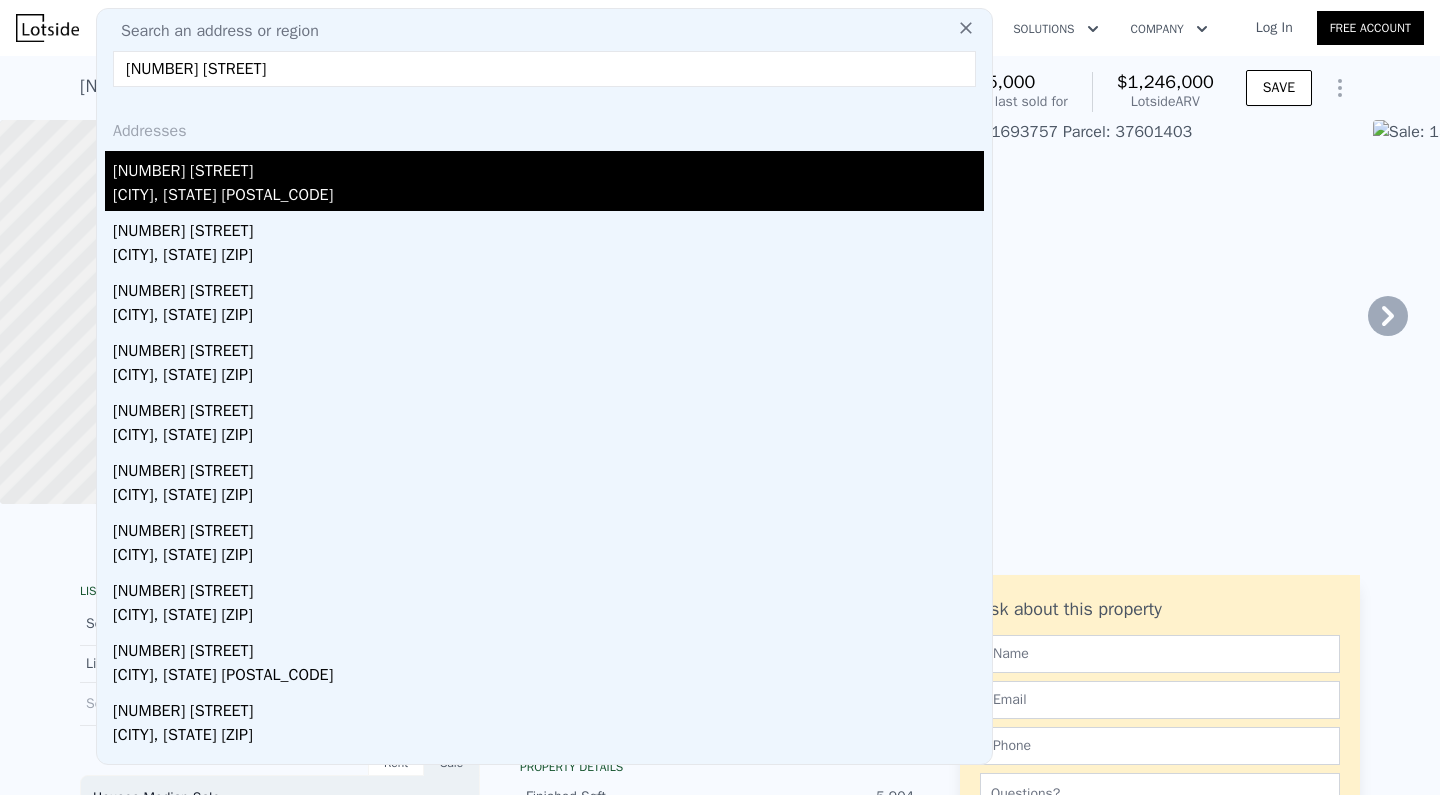type on "331 station parkway" 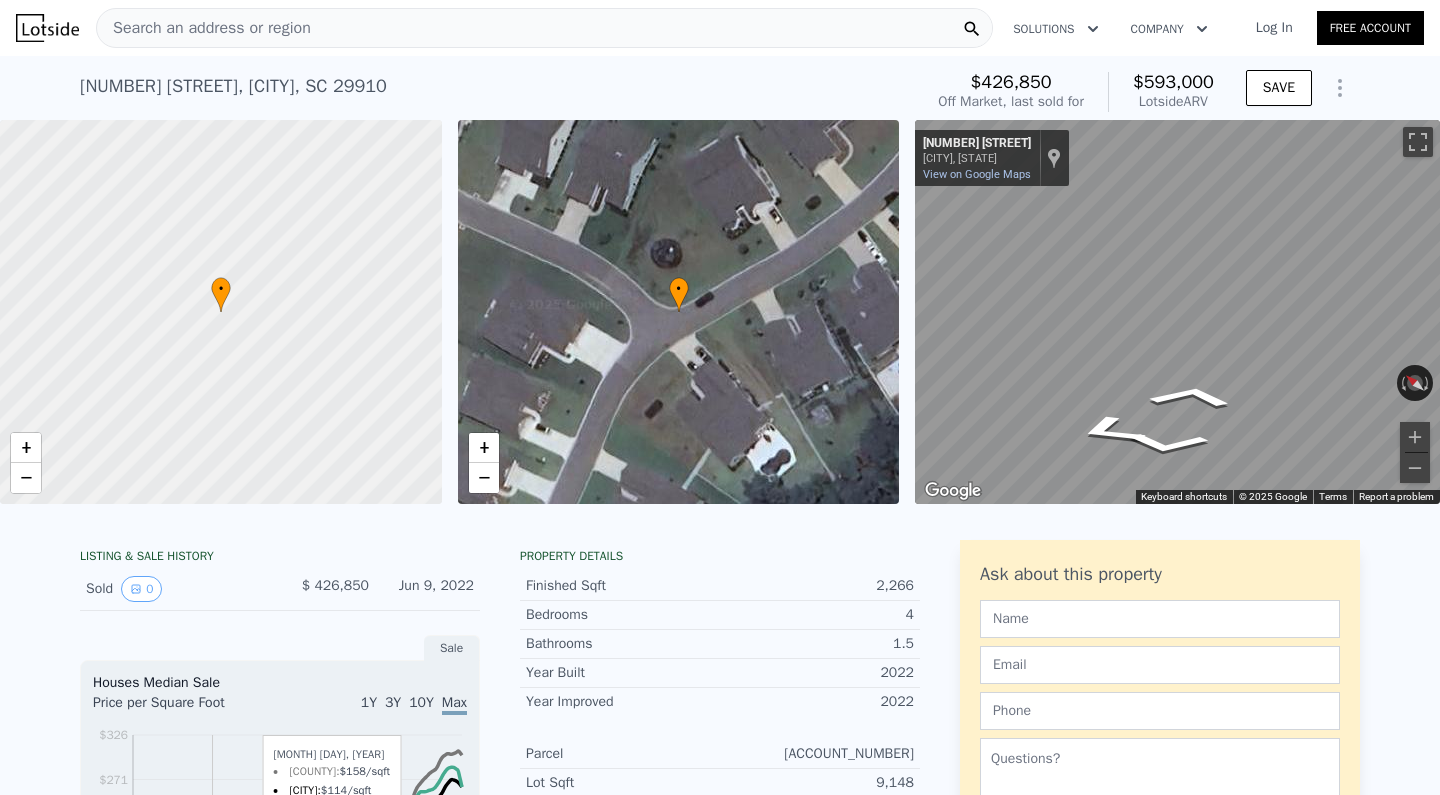 scroll, scrollTop: 0, scrollLeft: 0, axis: both 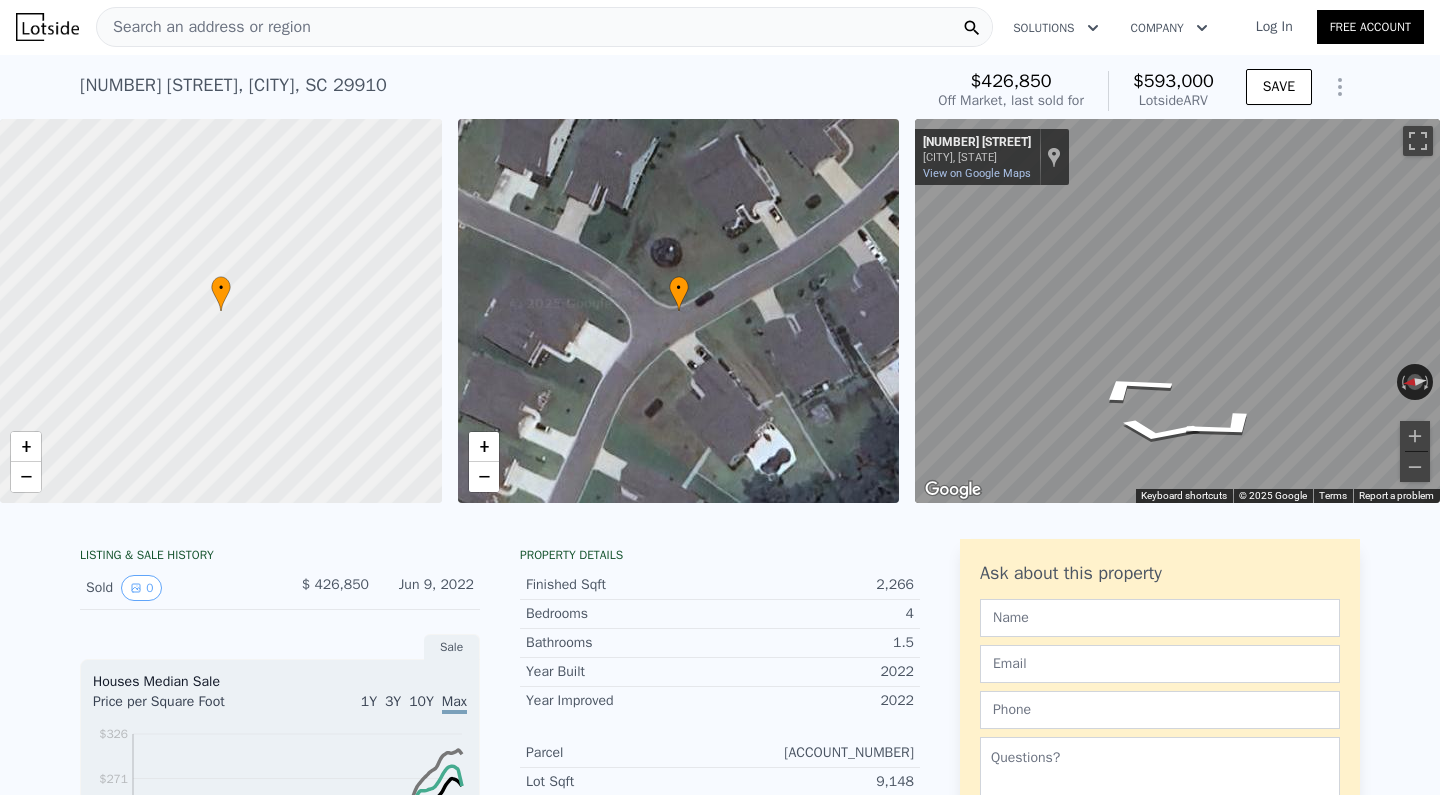 click on "•
+ −
•
+ −                 ← Move left → Move right ↑ Move up ↓ Move down + Zoom in - Zoom out             315 Station Pkwy   Bluffton, South Carolina       315 Station Pkwy            View on Google Maps        Custom Imagery                 This image is no longer available                                      Rotate the view          Keyboard shortcuts Map Data © 2025 Google © 2025 Google Terms Report a problem" at bounding box center [720, 311] 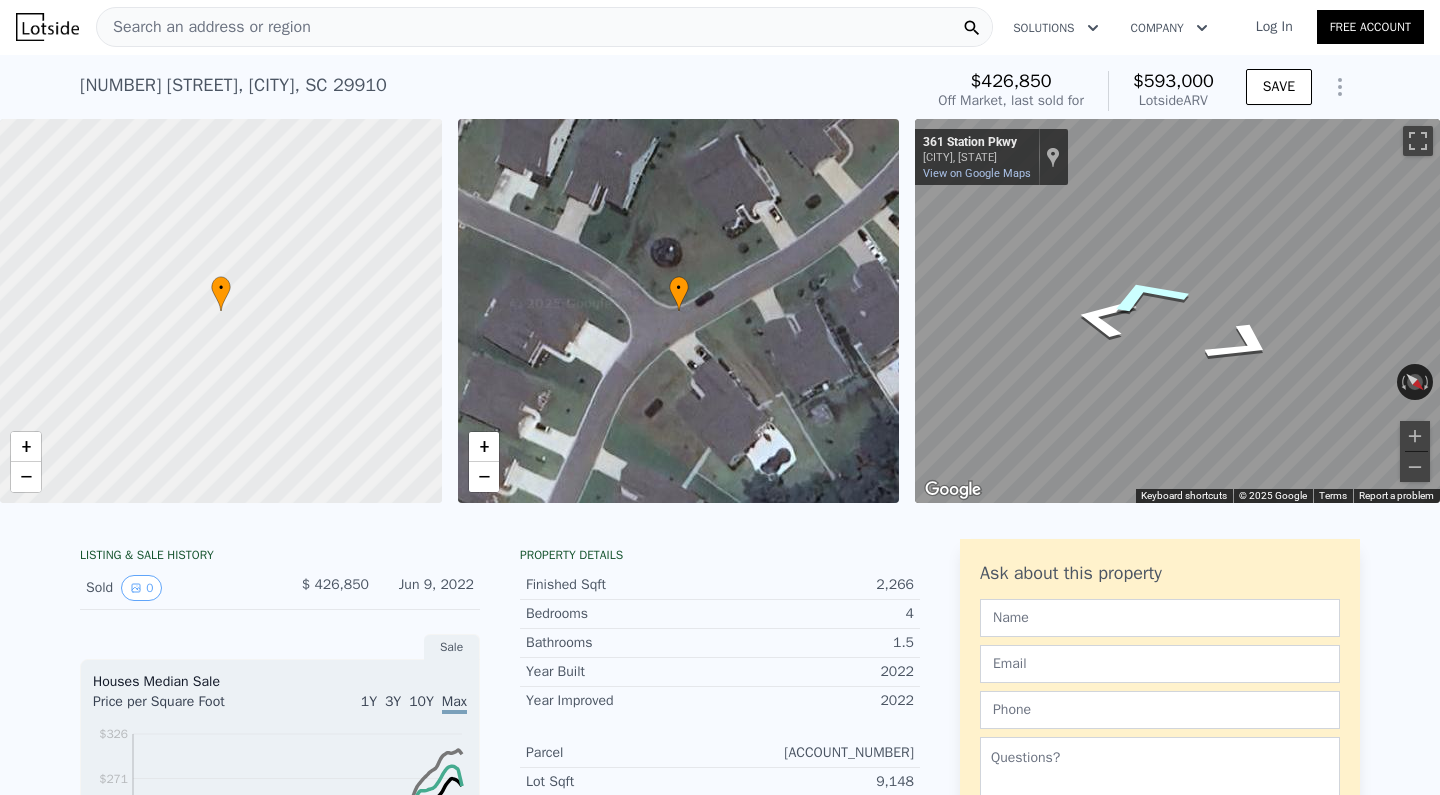 click at bounding box center (1177, 311) 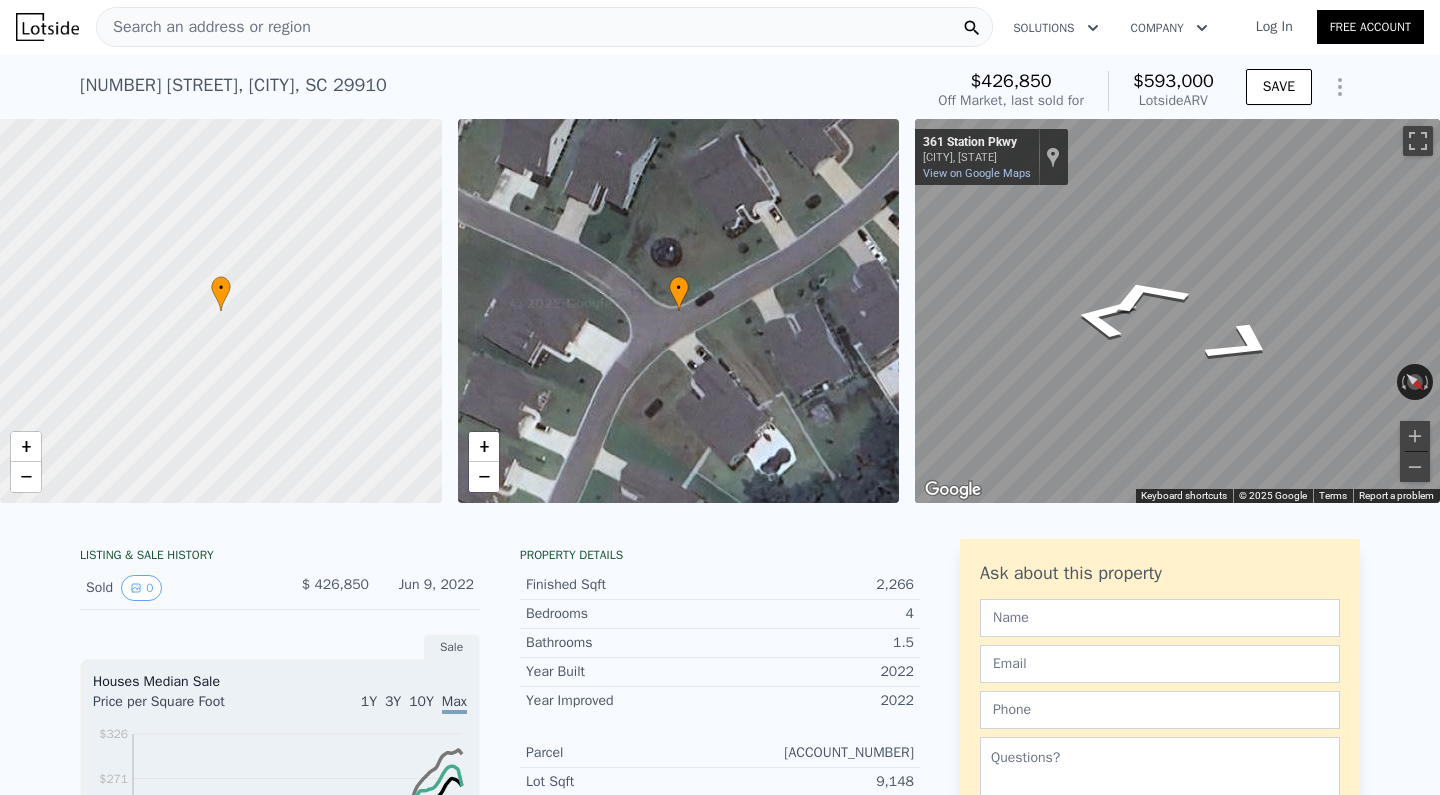 drag, startPoint x: 1155, startPoint y: 288, endPoint x: 1439, endPoint y: 282, distance: 284.0634 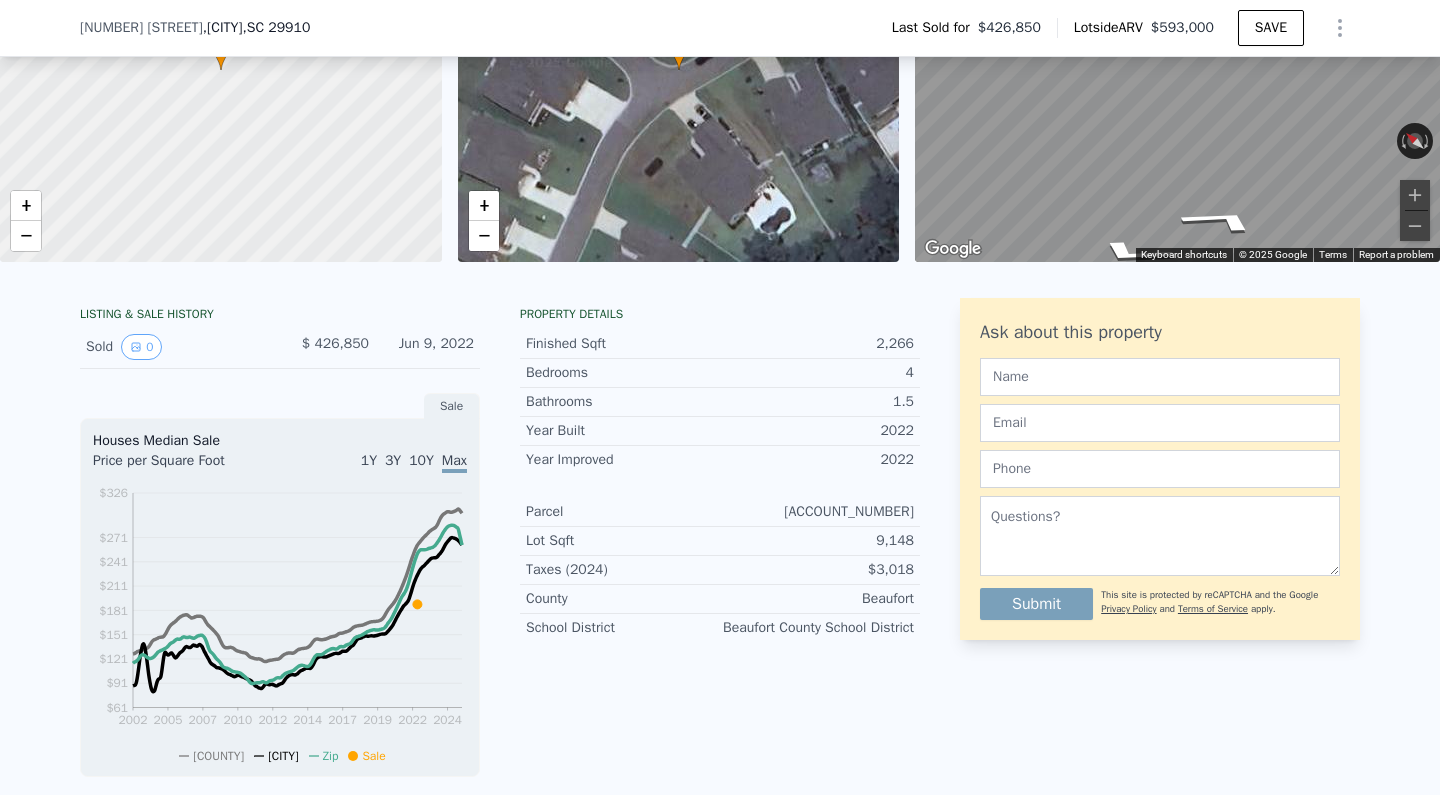 scroll, scrollTop: 267, scrollLeft: 0, axis: vertical 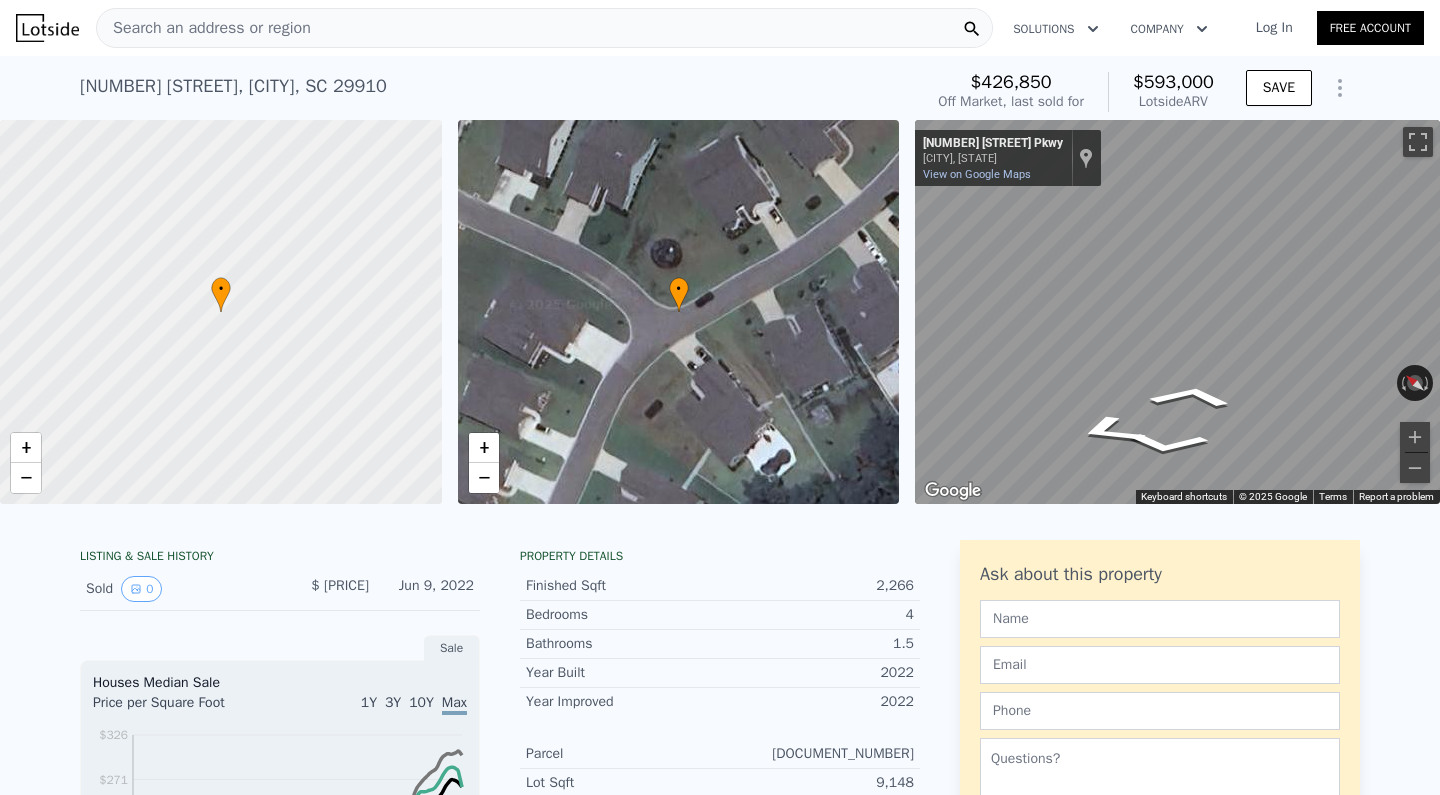 click on "Search an address or region" at bounding box center (204, 28) 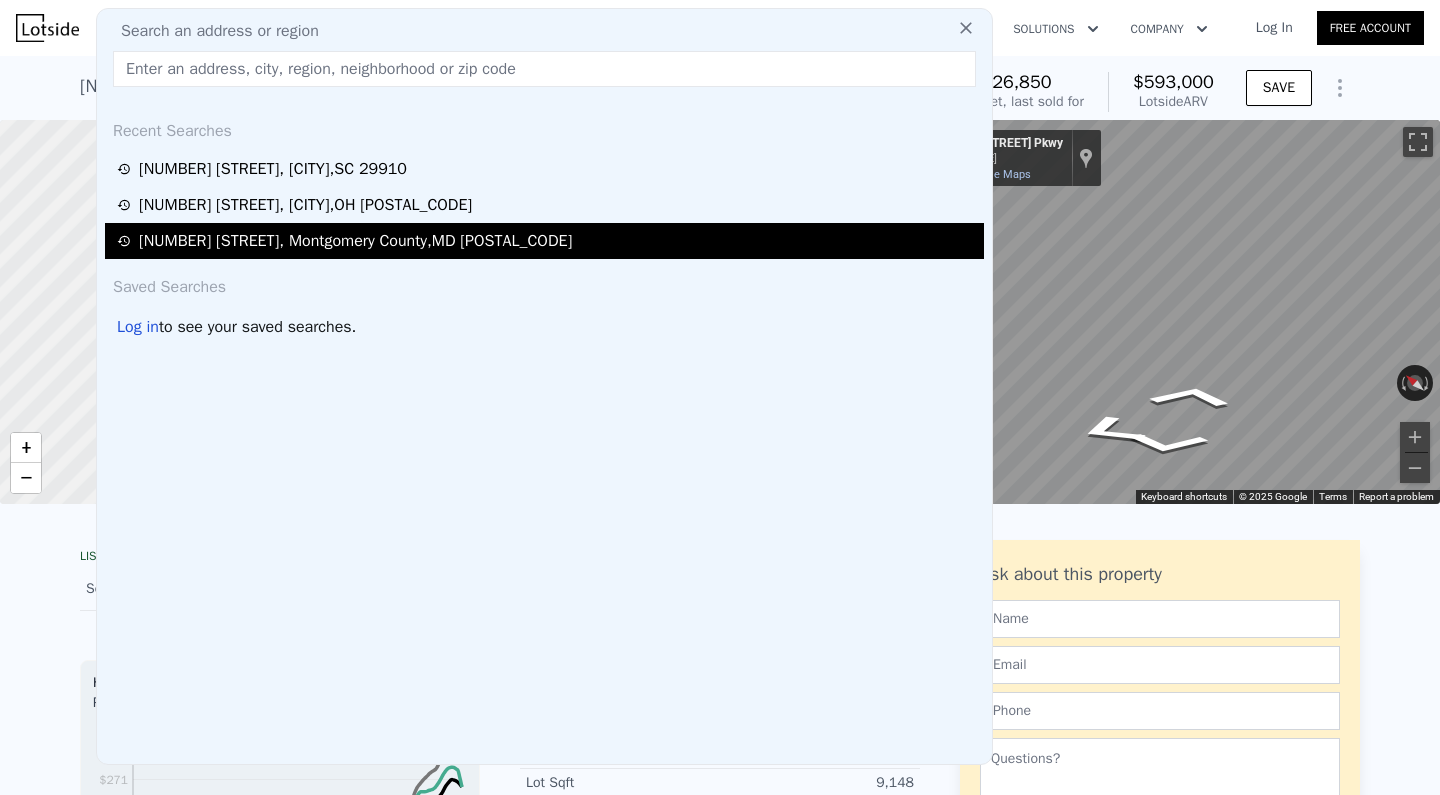 click on "6407 Brass Bucket Ct ,   Montgomery County ,  MD   20882" at bounding box center [355, 241] 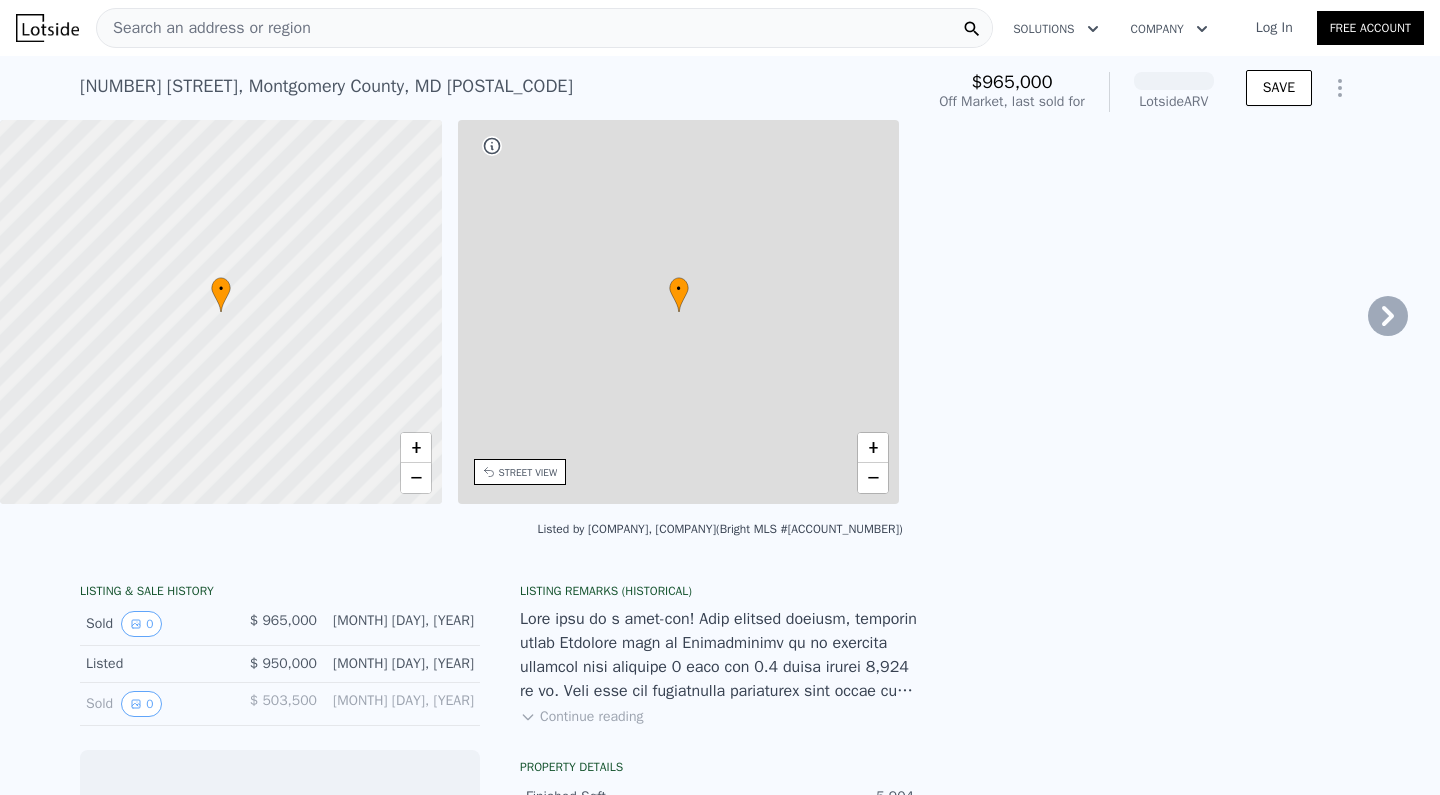 scroll, scrollTop: 0, scrollLeft: 466, axis: horizontal 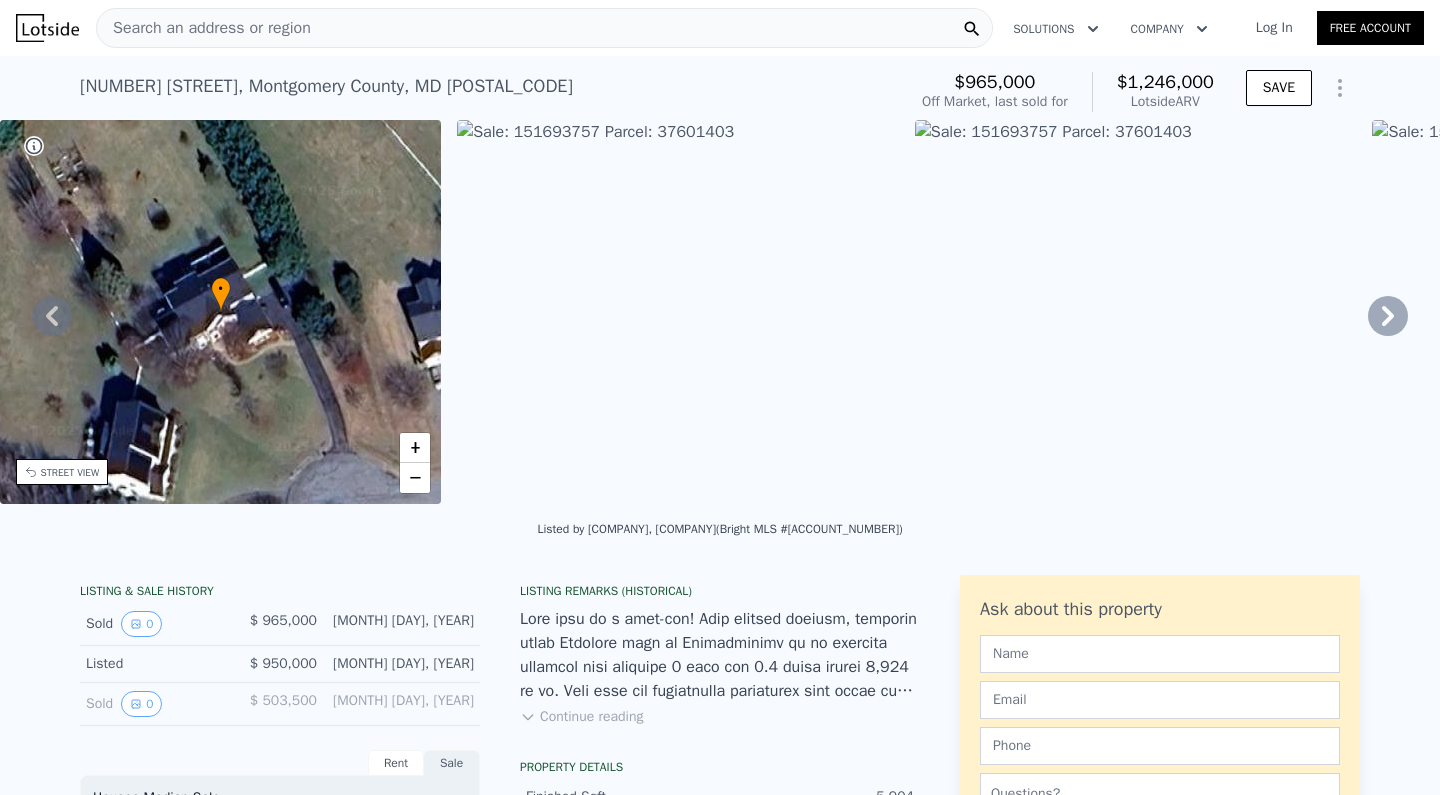 click on "Search an address or region" at bounding box center [544, 28] 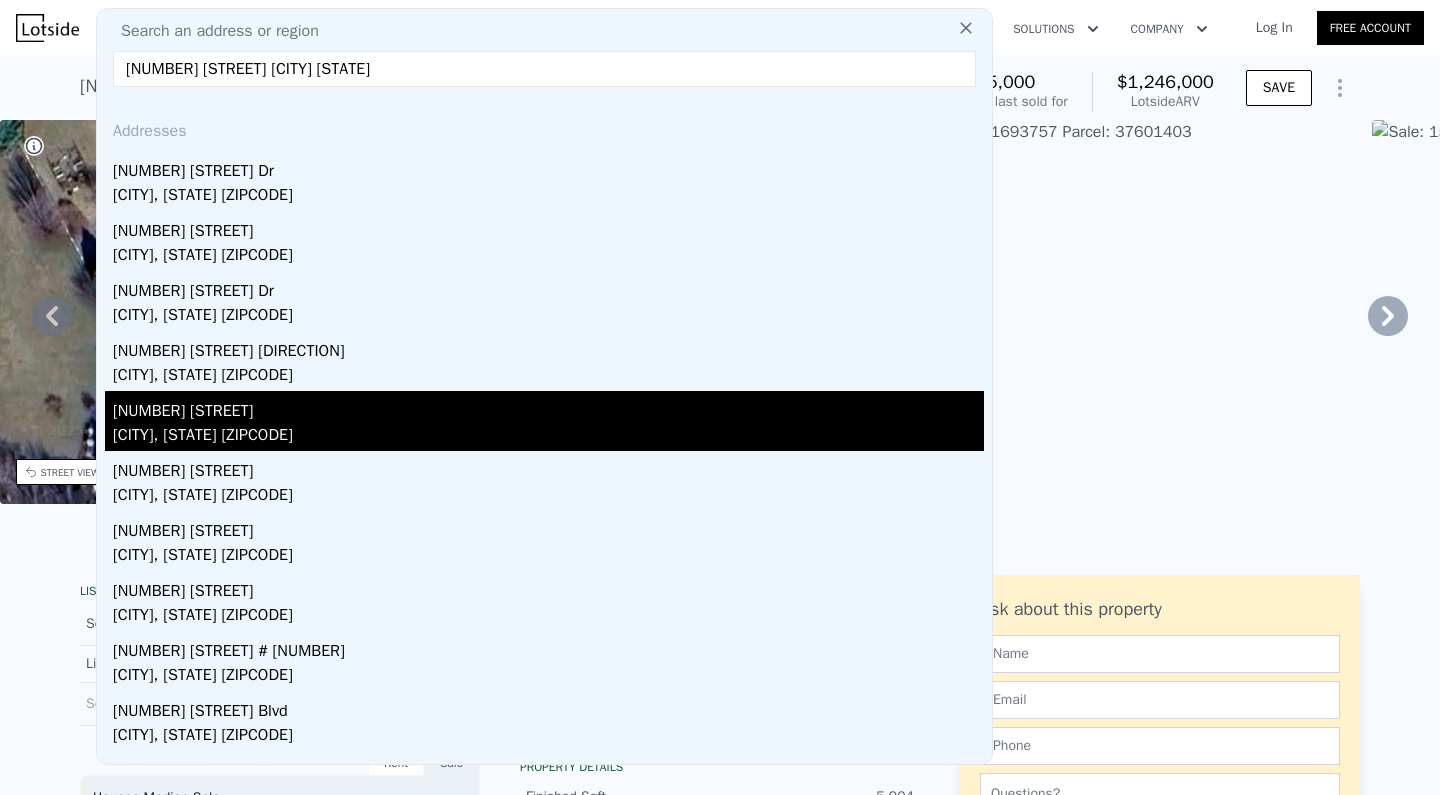 type on "3823 hale drive stow" 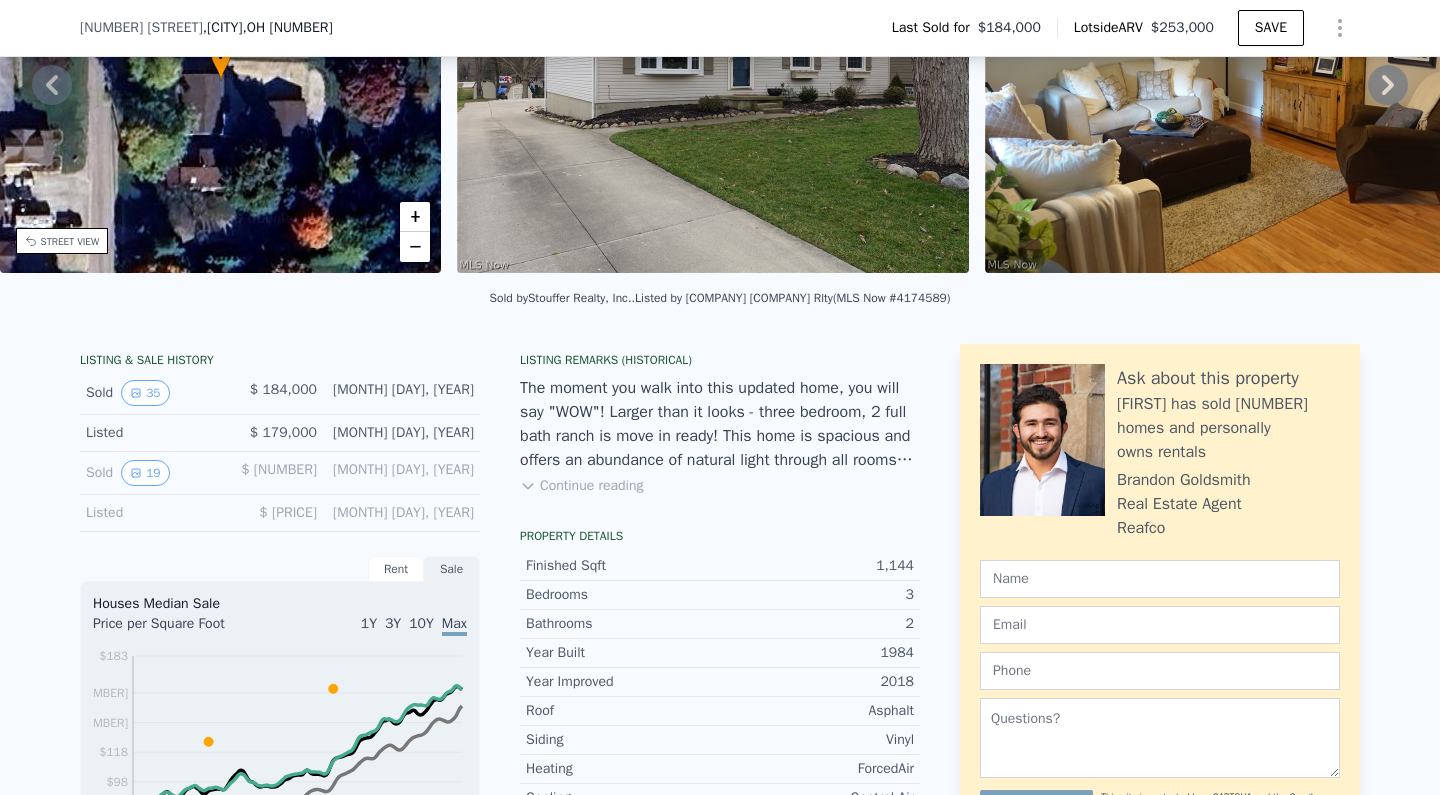 scroll, scrollTop: 219, scrollLeft: 0, axis: vertical 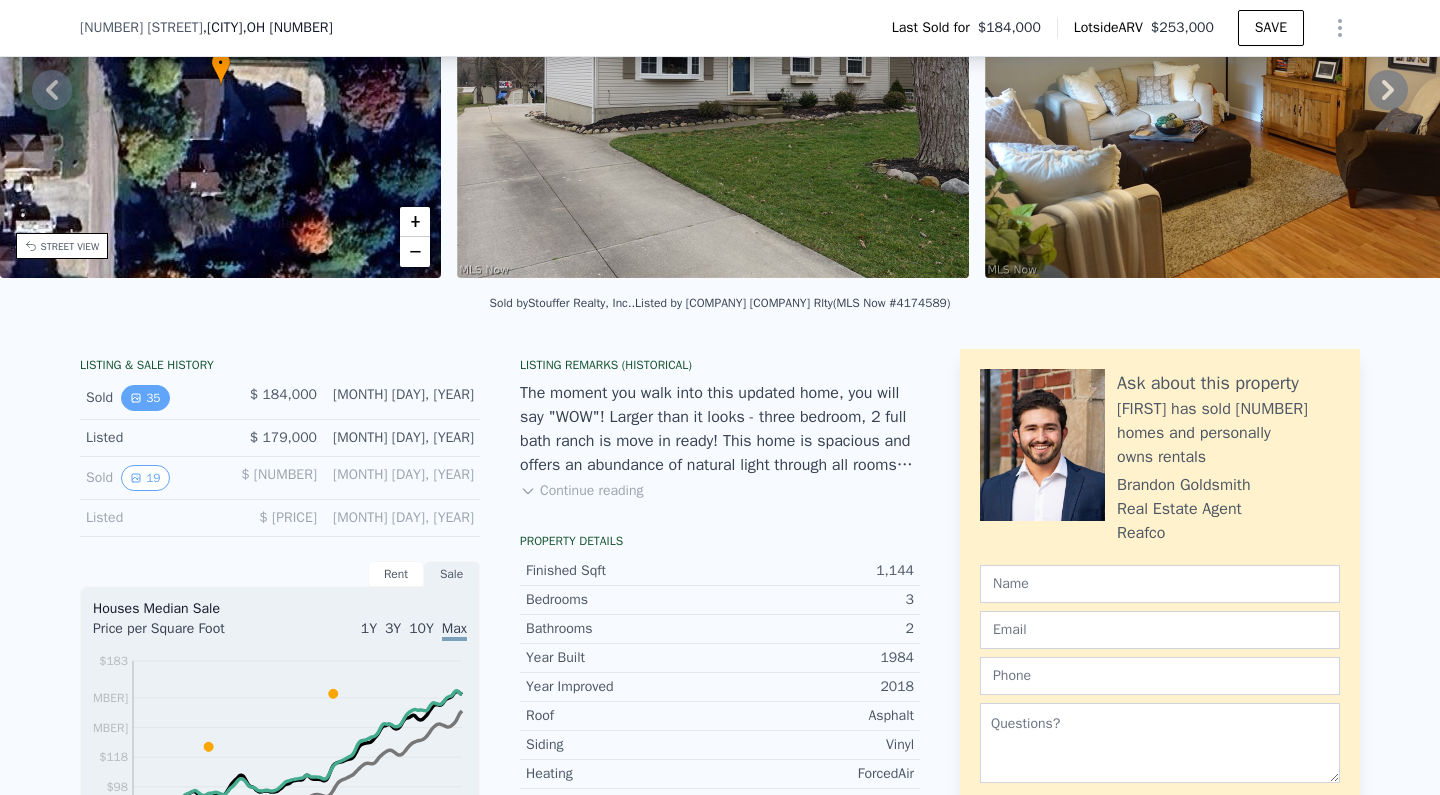 click on "35" at bounding box center (145, 398) 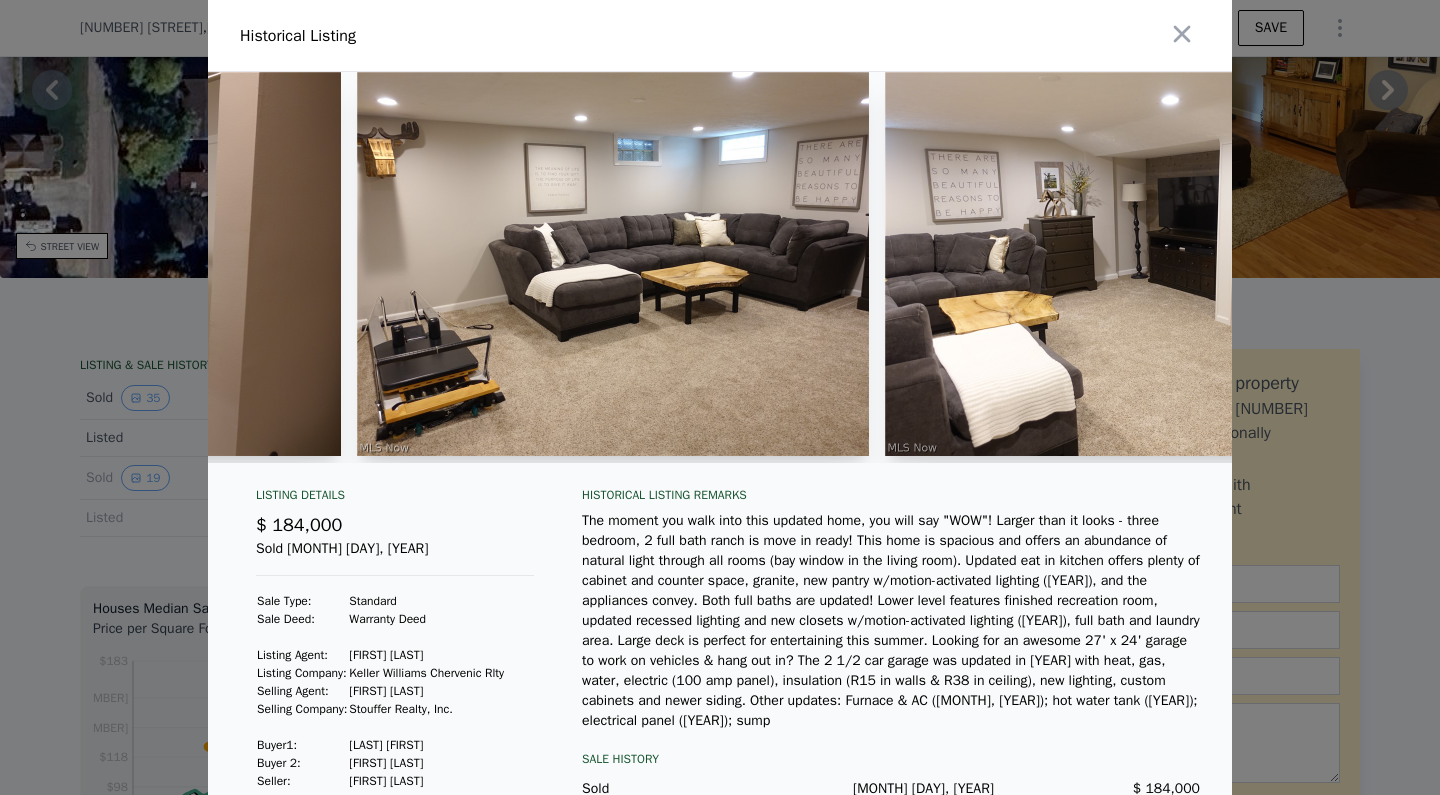 scroll, scrollTop: 0, scrollLeft: 9709, axis: horizontal 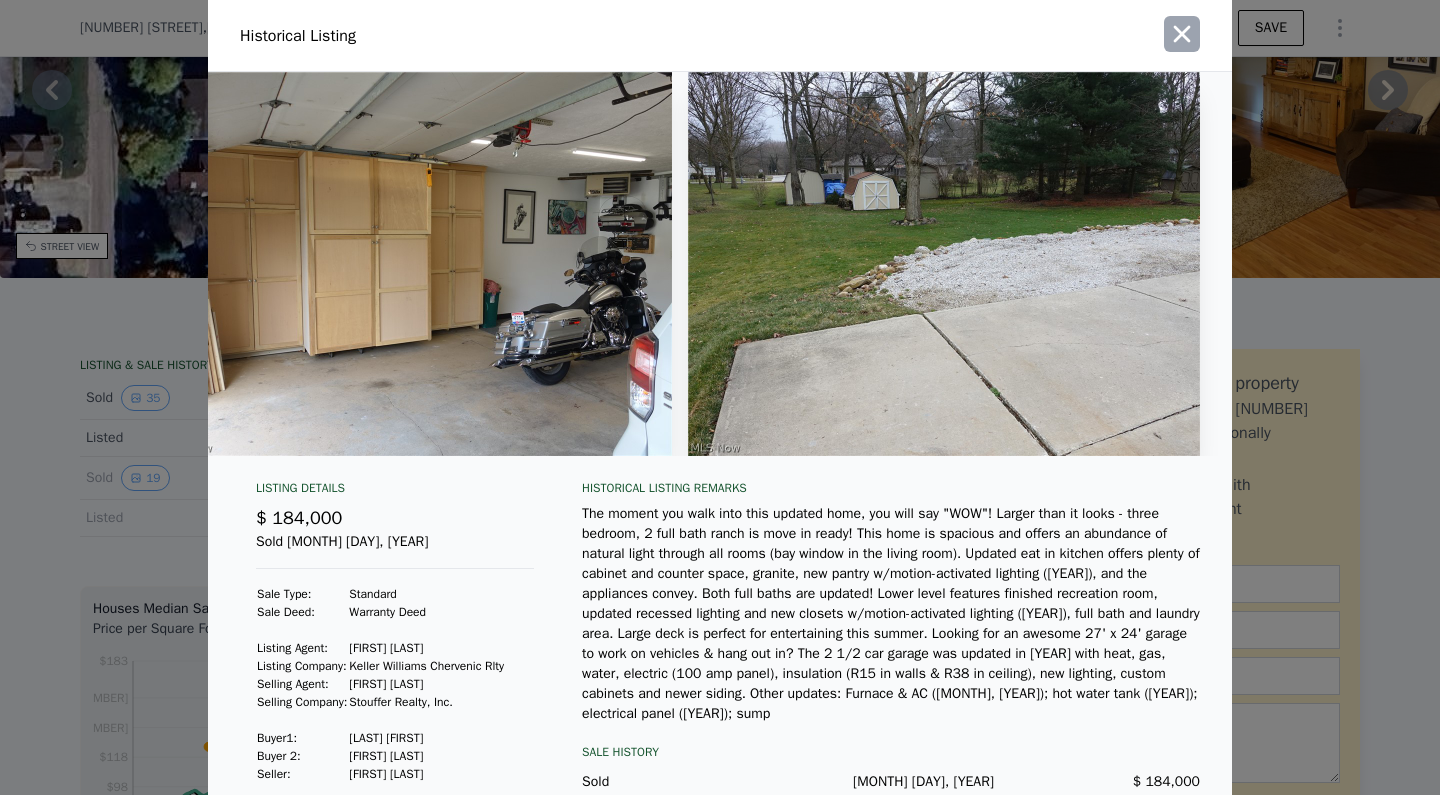 click 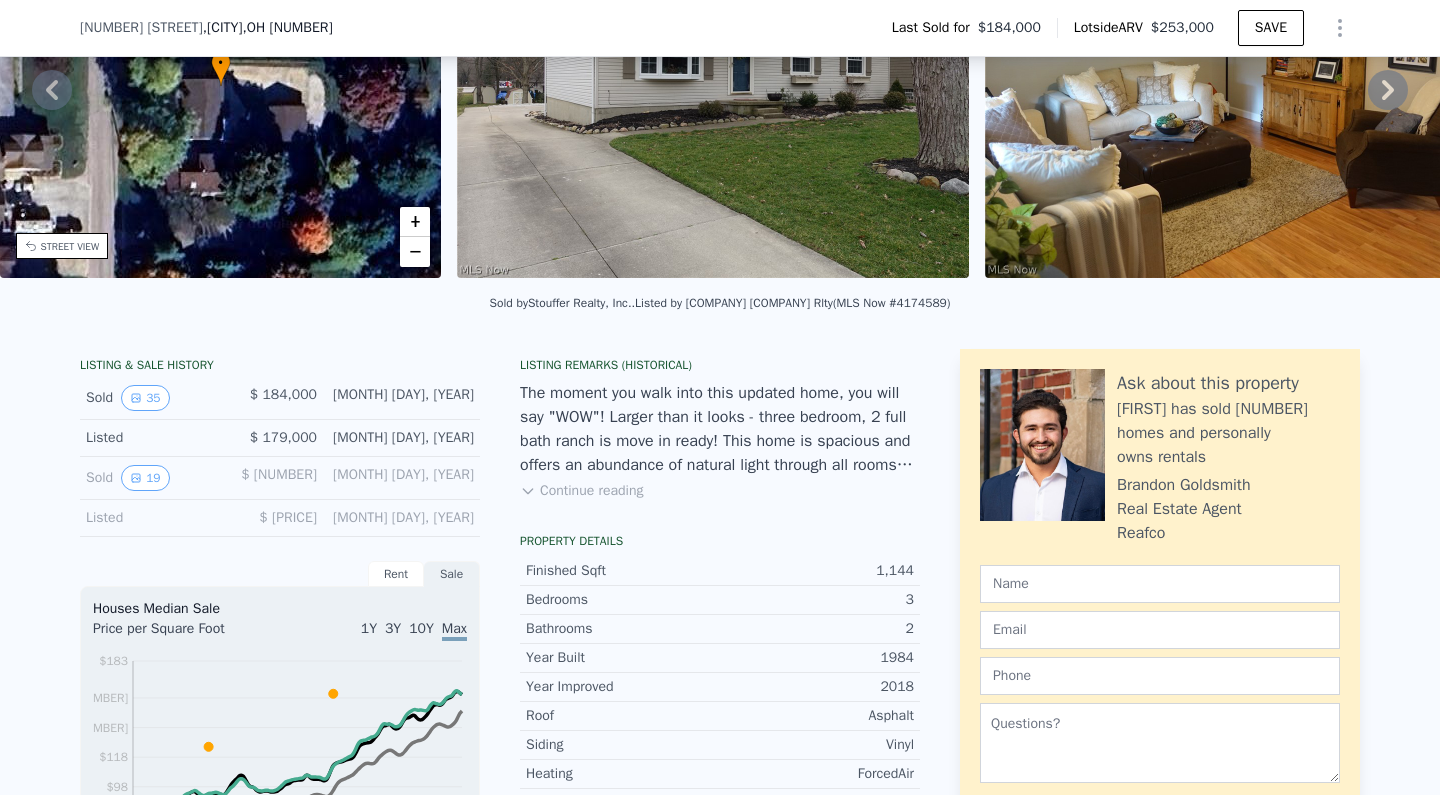scroll, scrollTop: 0, scrollLeft: 0, axis: both 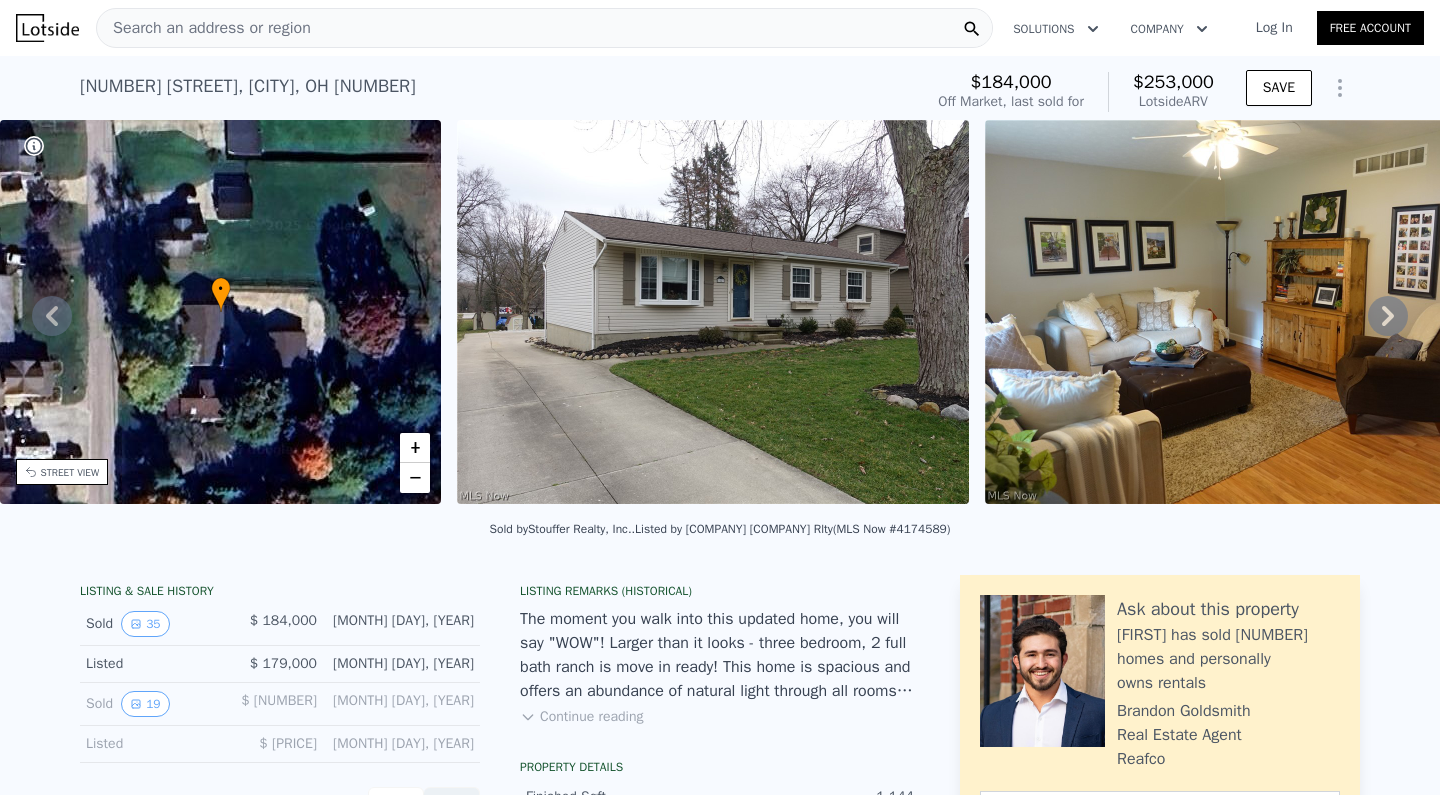 click on "Search an address or region" at bounding box center (204, 28) 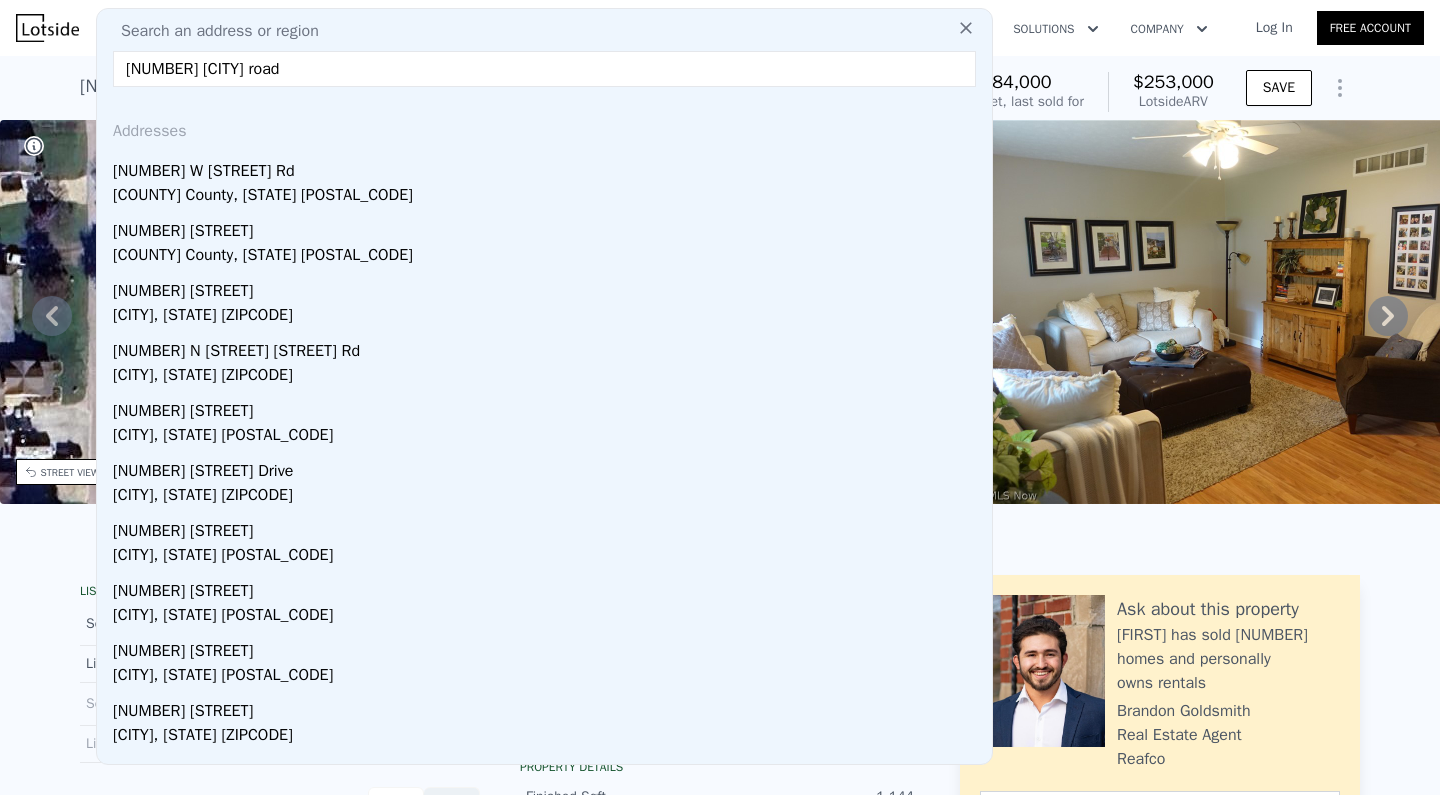 click on "122 Sunbury road" at bounding box center (544, 69) 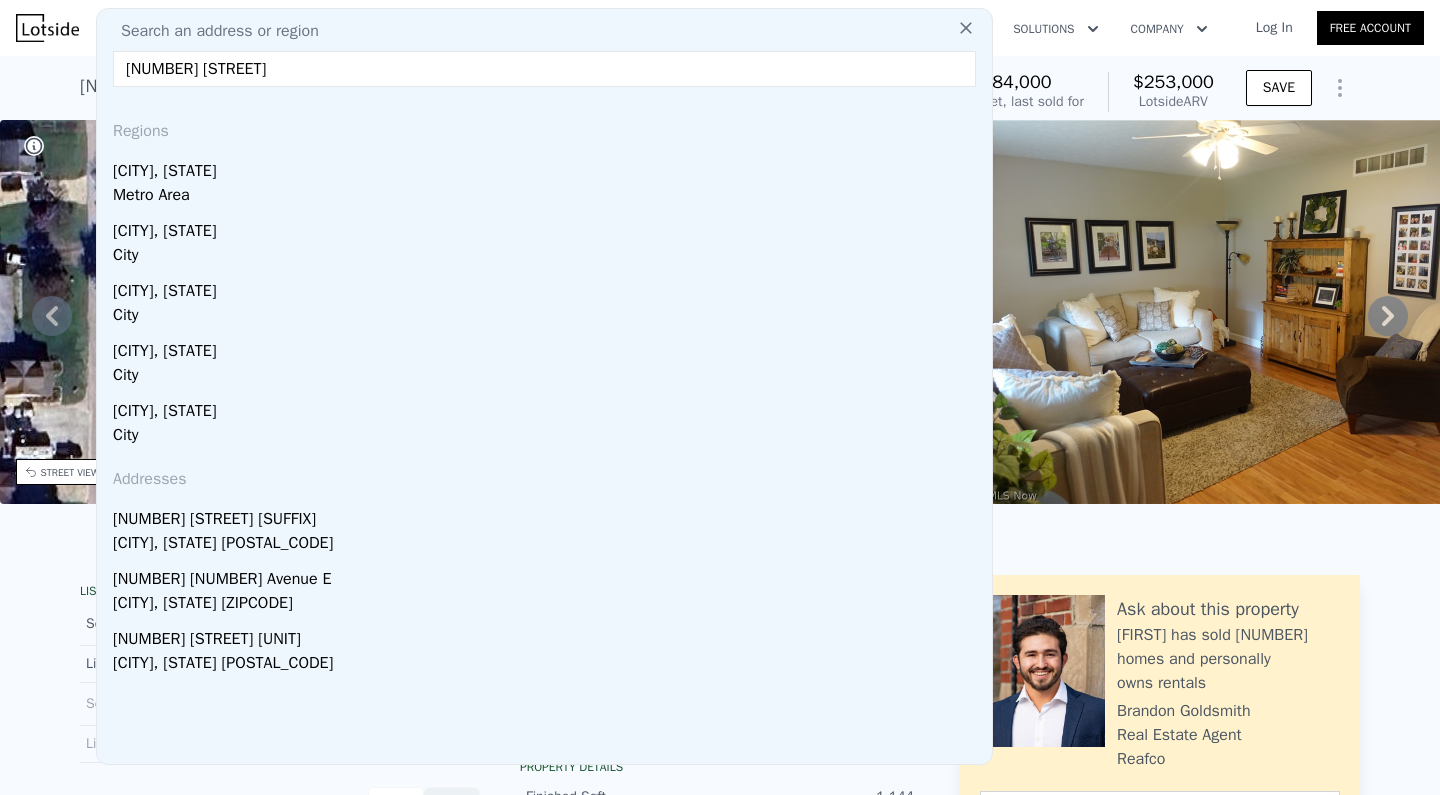 drag, startPoint x: 231, startPoint y: 72, endPoint x: 158, endPoint y: 67, distance: 73.171036 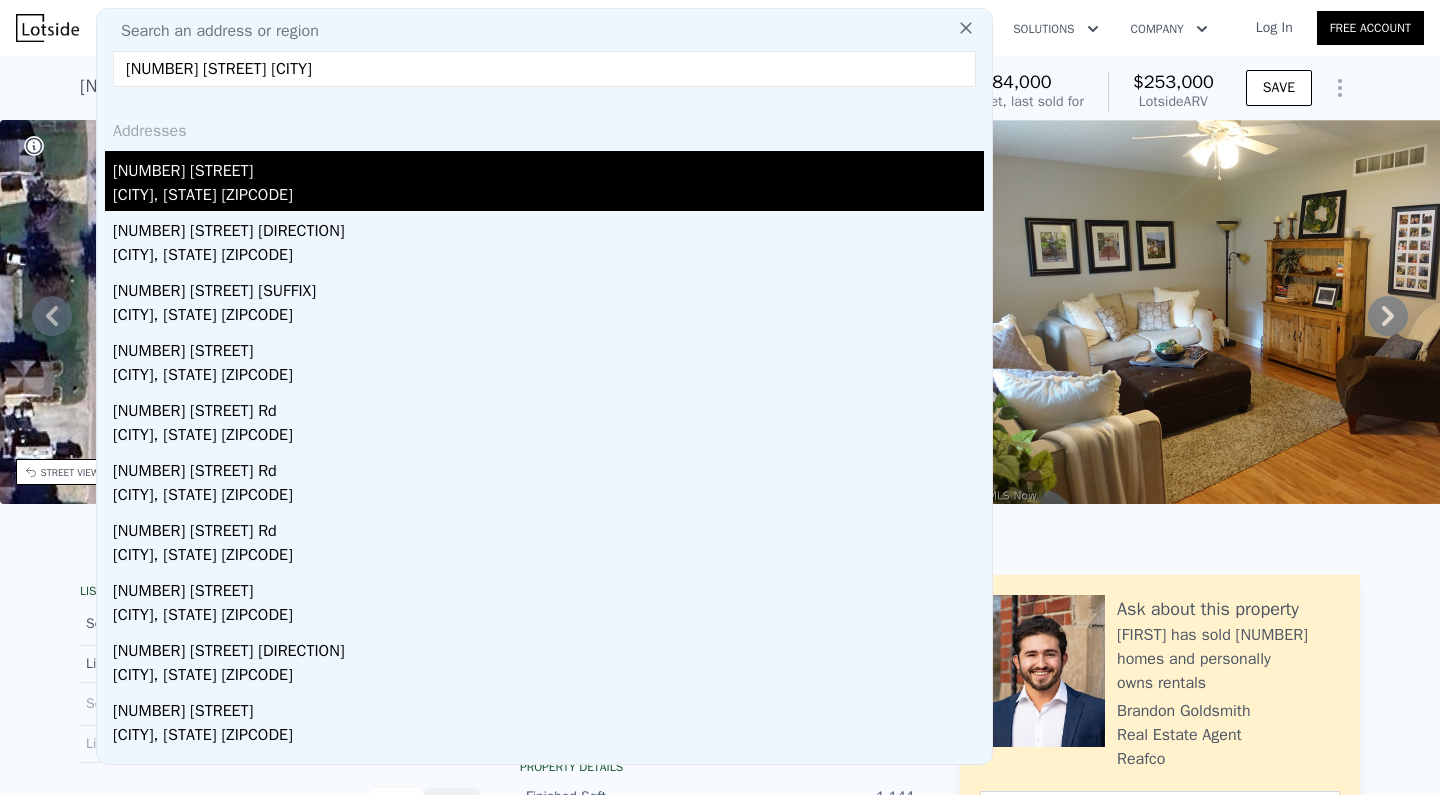 type on "122 hawthorne Sunbury" 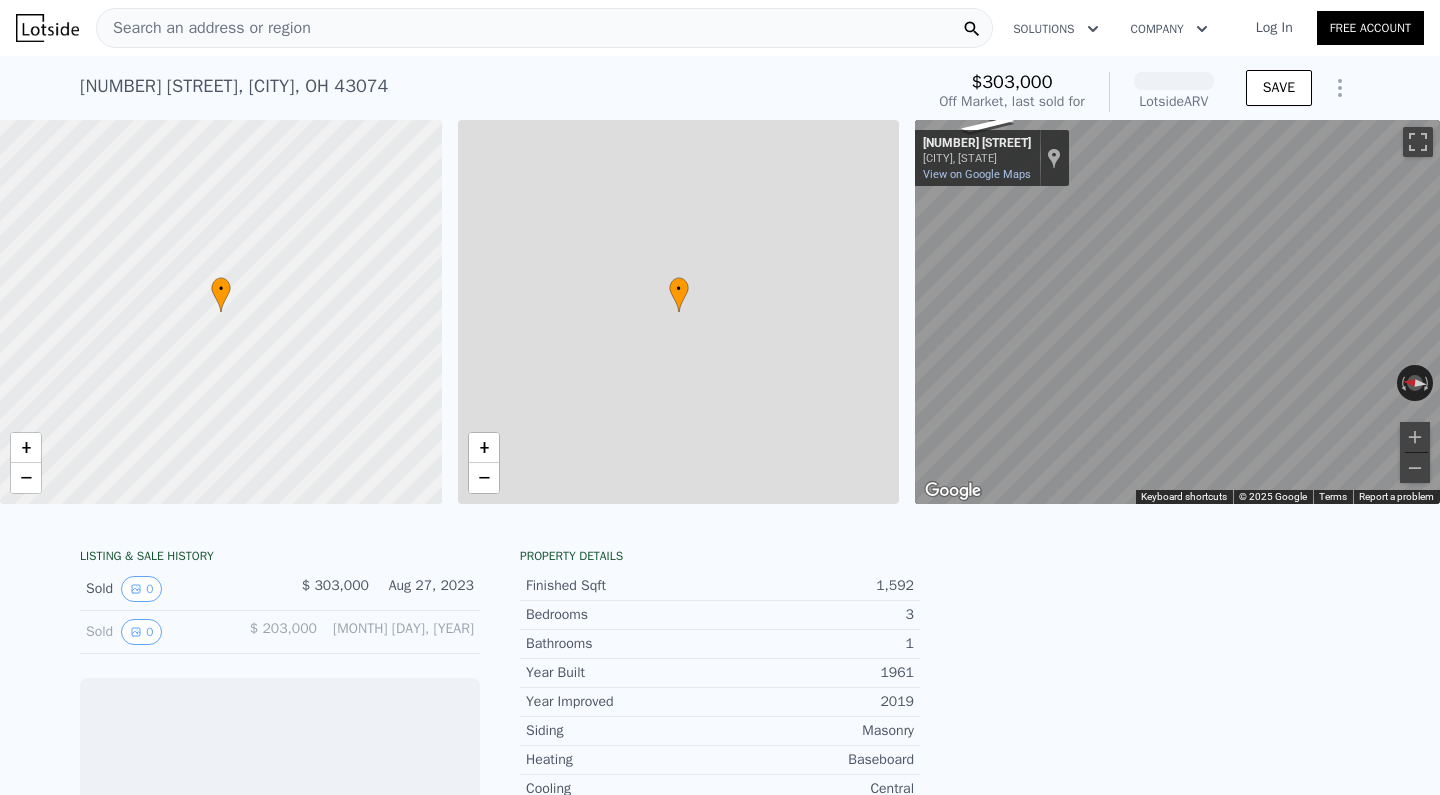 scroll, scrollTop: 0, scrollLeft: 8, axis: horizontal 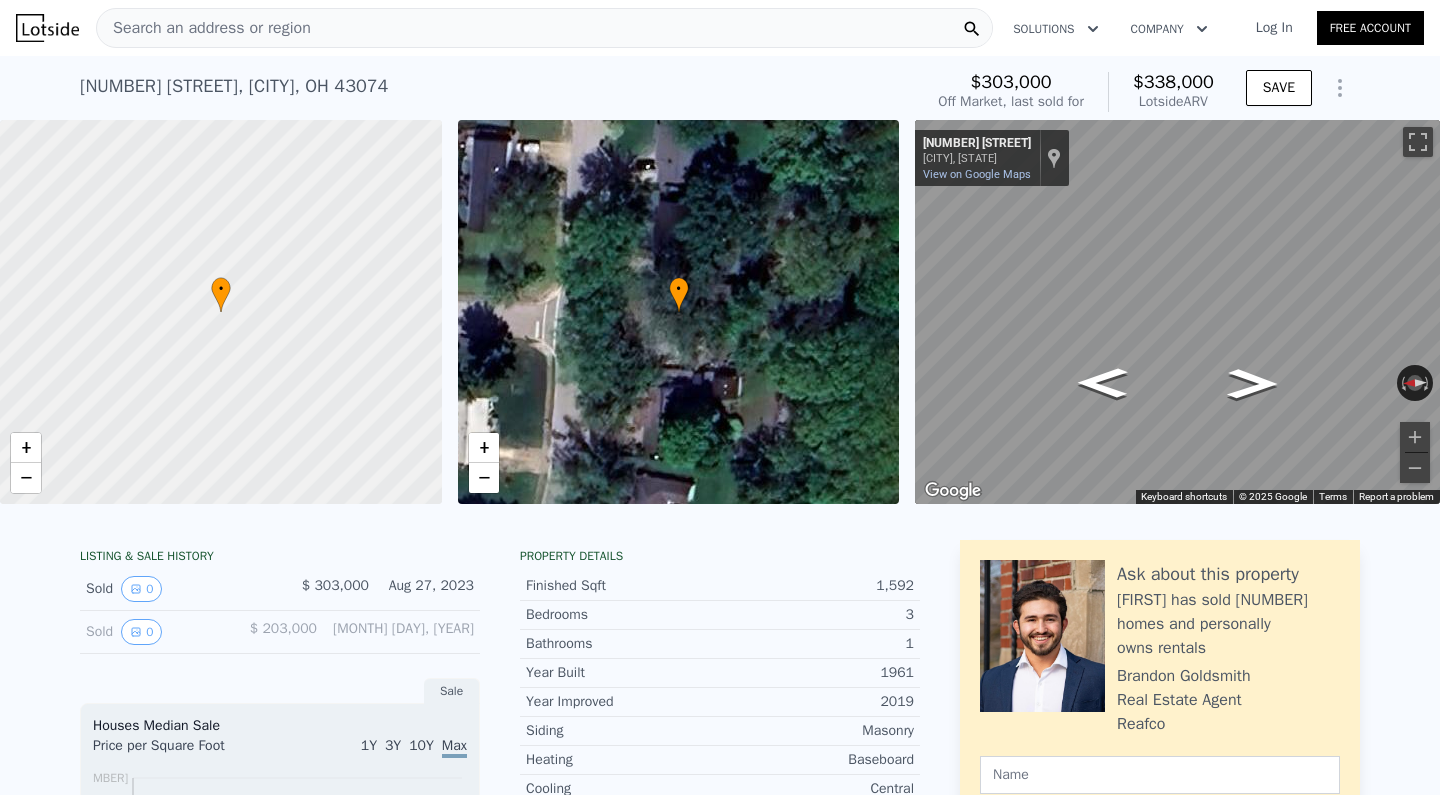 click on "Search an address or region" at bounding box center [544, 28] 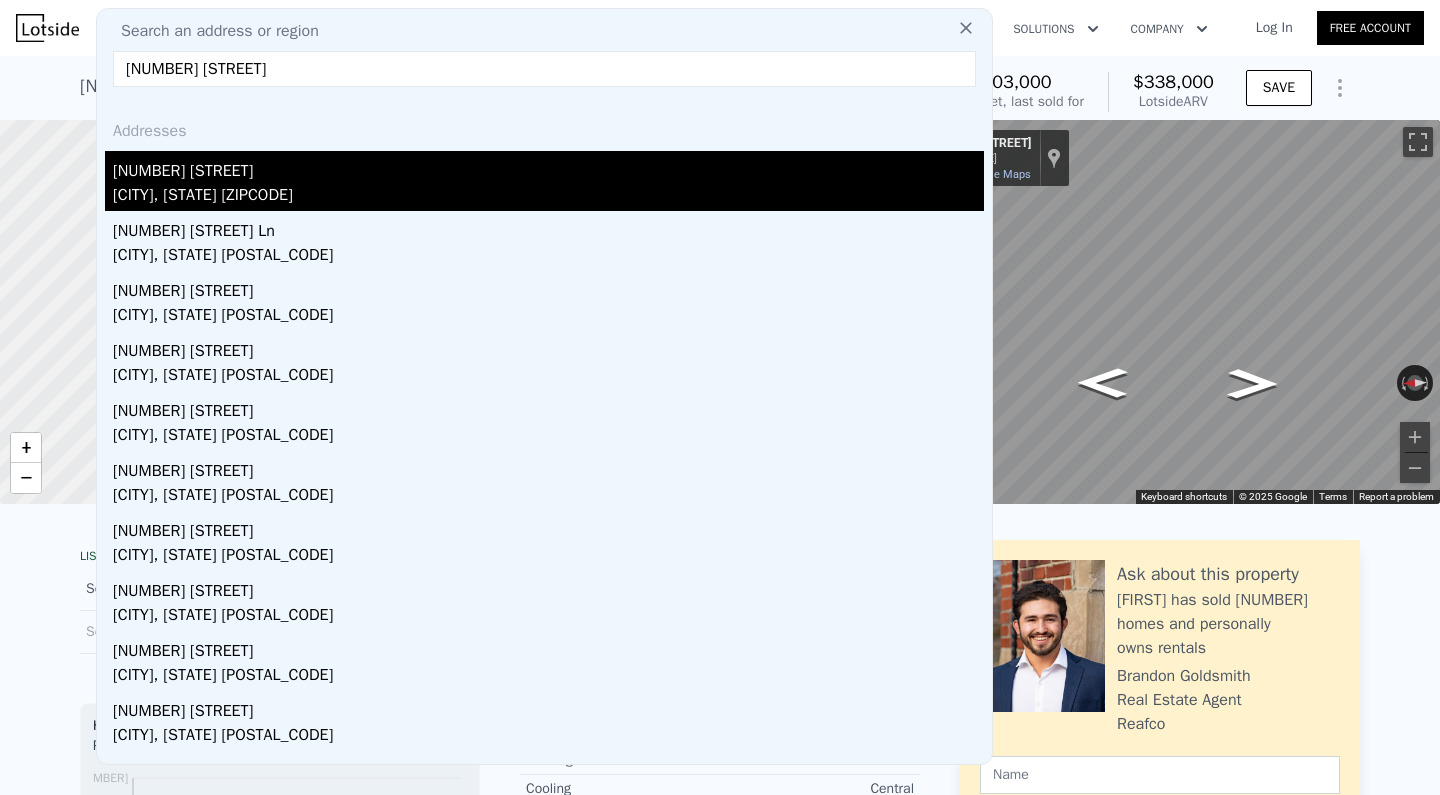type on "4744 locust lane" 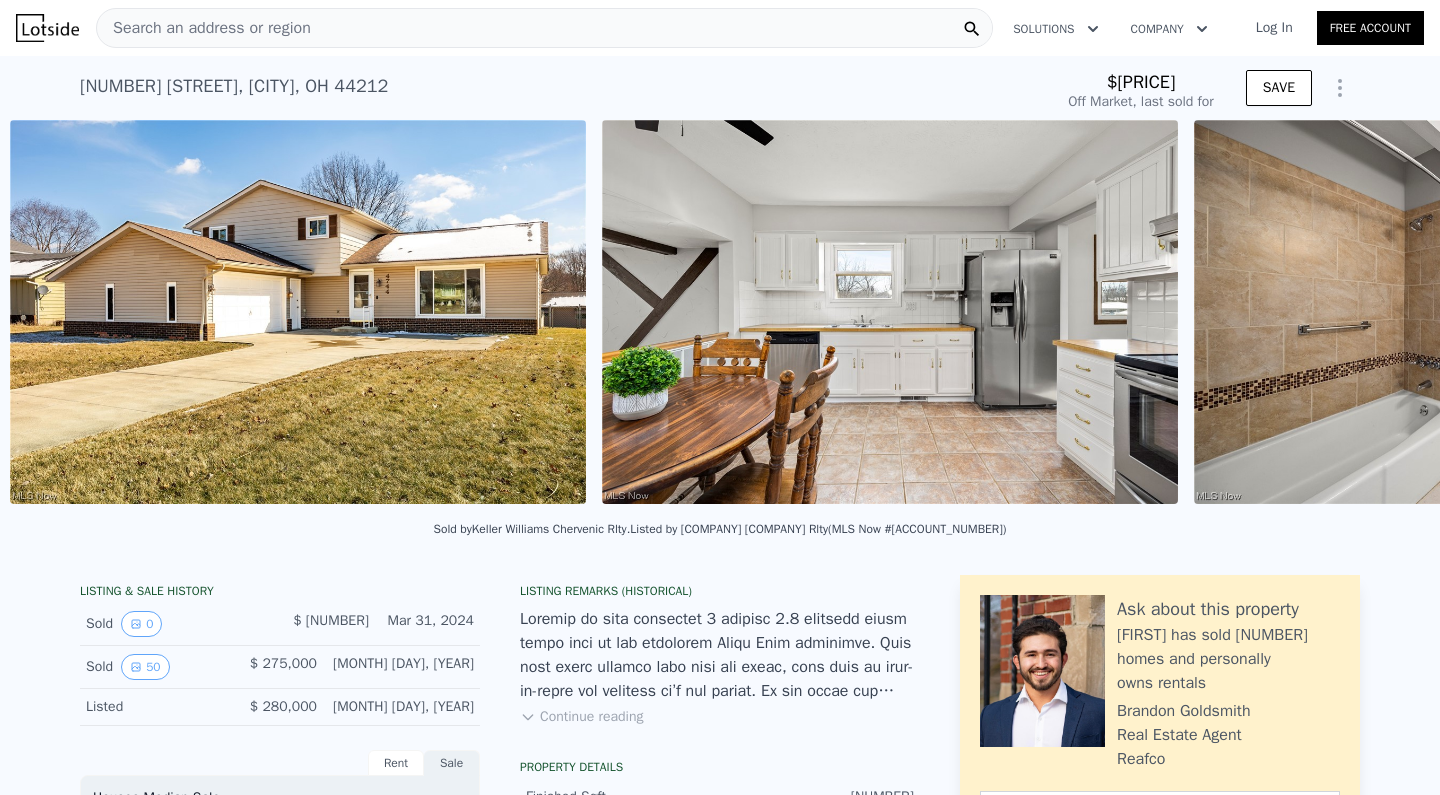 scroll, scrollTop: 0, scrollLeft: 915, axis: horizontal 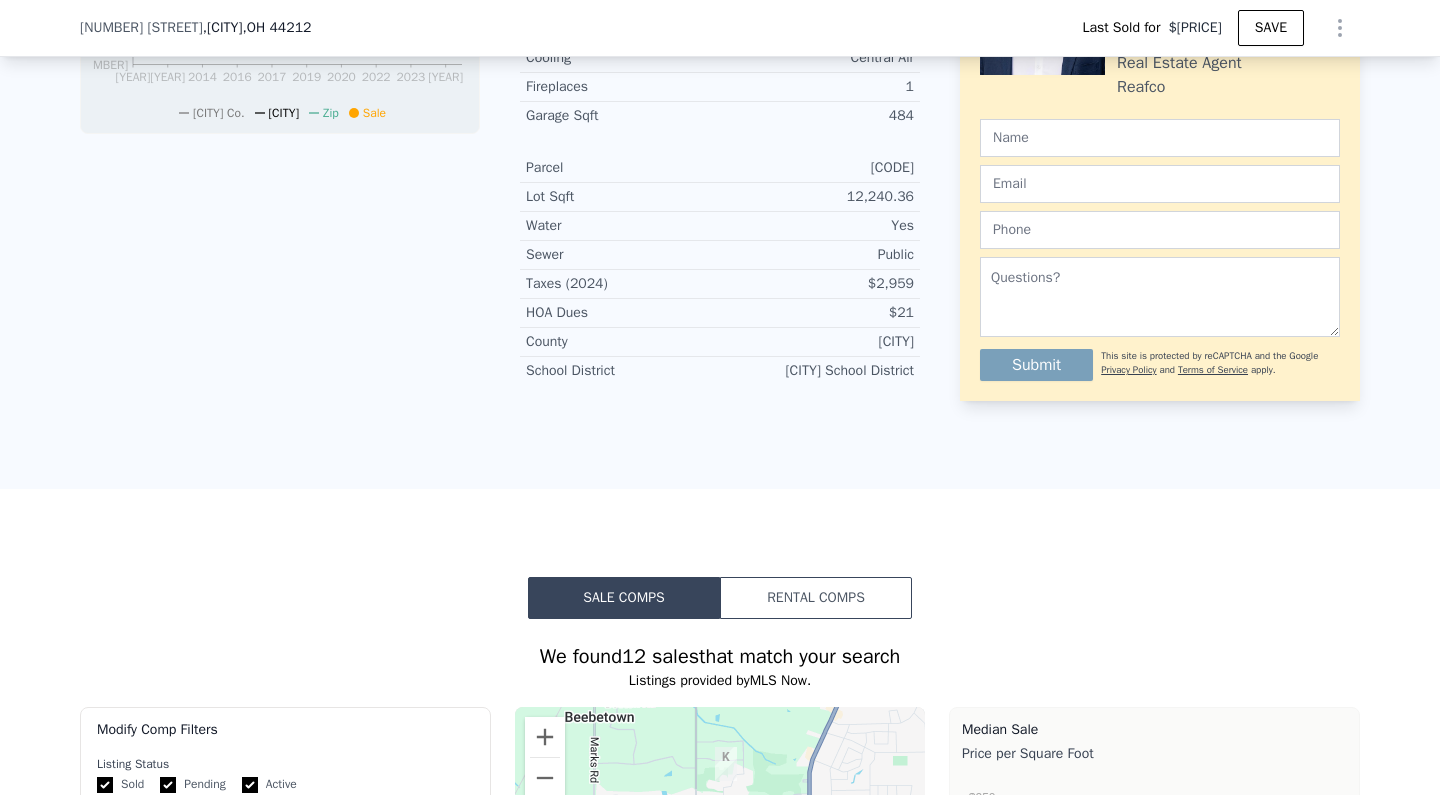 click on "LISTING & SALE HISTORY Sold 0 $ 825 Mar 31, 2024 Sold 50 $ 275,000 Apr 1, 2024 Listed $ 280,000 Feb 22, 2024 Rent Sale Rent over time Price per Square Foot 1Y 3Y 10Y Max 2012 2013 2015 2016 2018 2019 2021 2022 2024 $0.52 $0.58 $0.64 $0.7 $0.76 $0.82 $0.88 $0.94 $1.04 Metro Zip Feb 15, 2012 Houses Median Sale Price per Square Foot 1Y 3Y 10Y Max 2012 2013 2014 2016 2017 2019 2020 2022 2023 2024 $-20 $5 $30 $55 $80 $105 $130 $155 $190 Medina Co. Brunswick Zip Sale Feb 15, 2012" at bounding box center (280, -12) 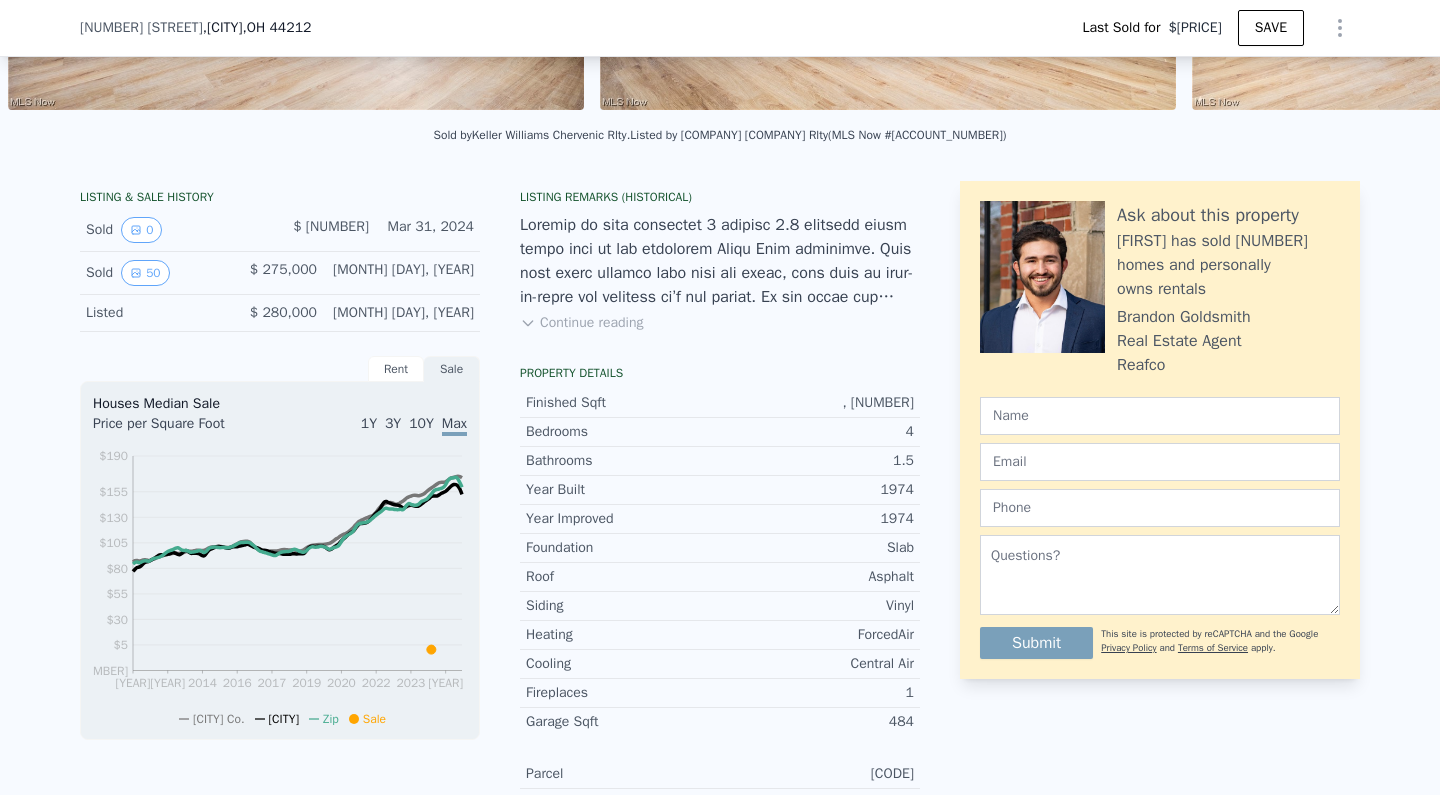 scroll, scrollTop: 382, scrollLeft: 0, axis: vertical 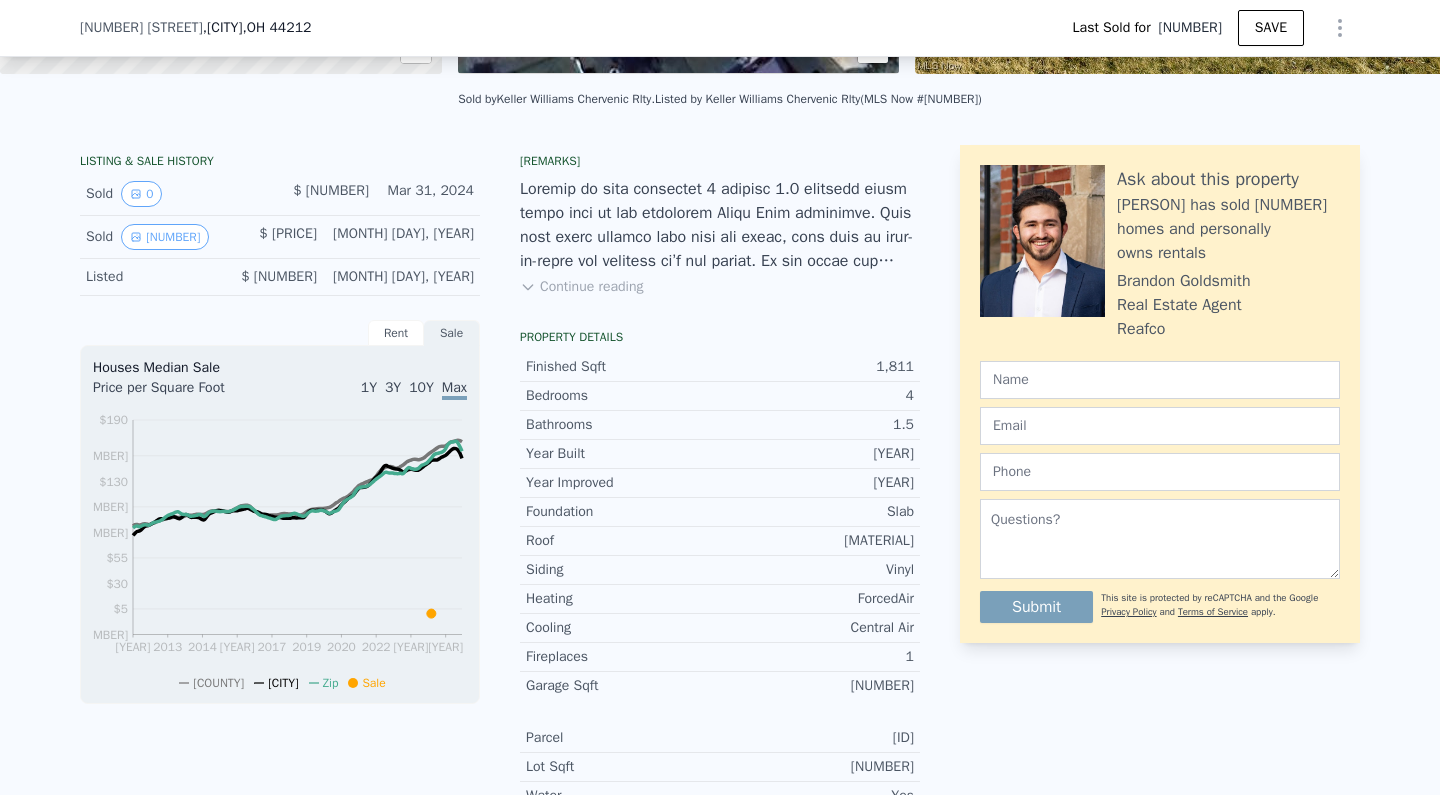 click on "Continue reading" at bounding box center [581, 287] 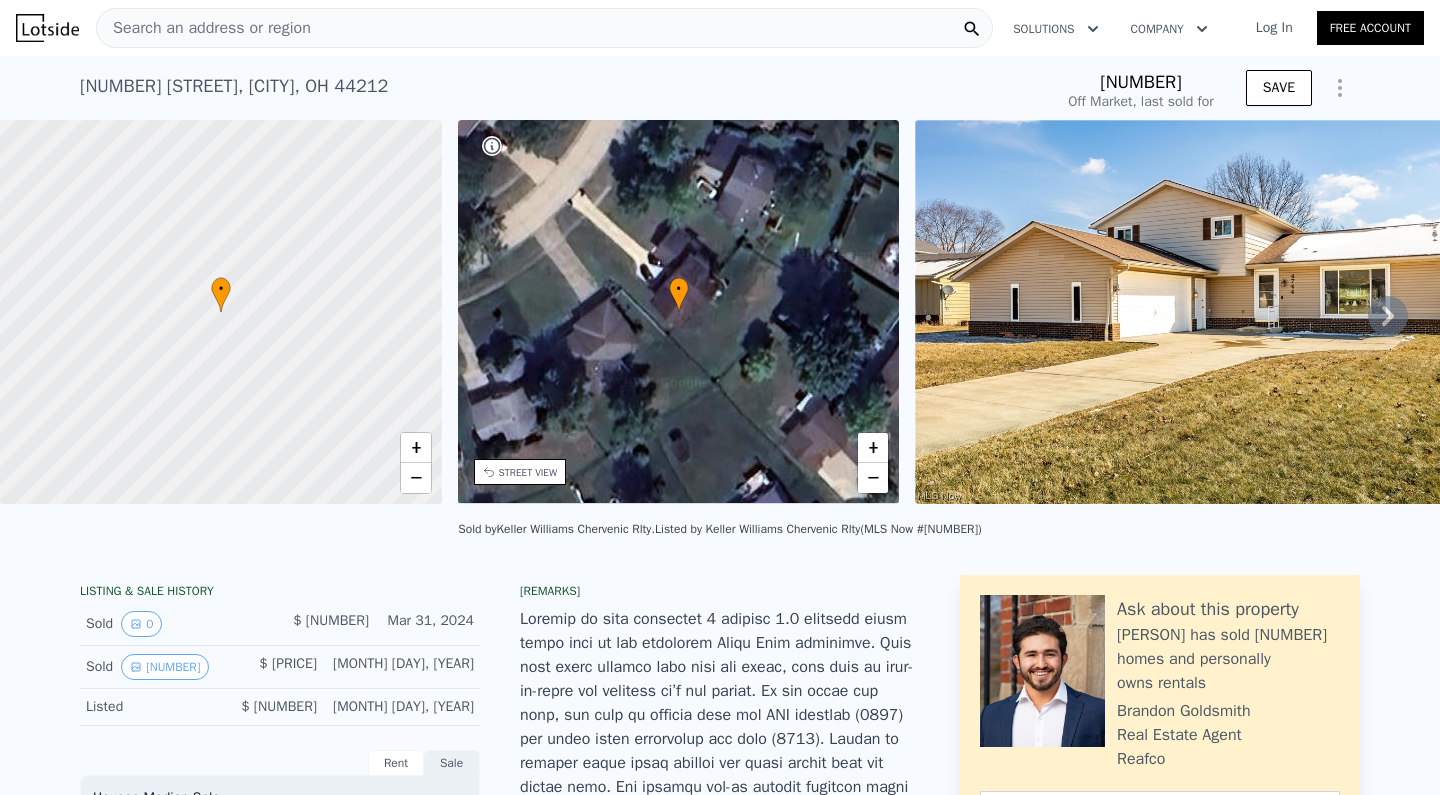 scroll, scrollTop: 0, scrollLeft: 0, axis: both 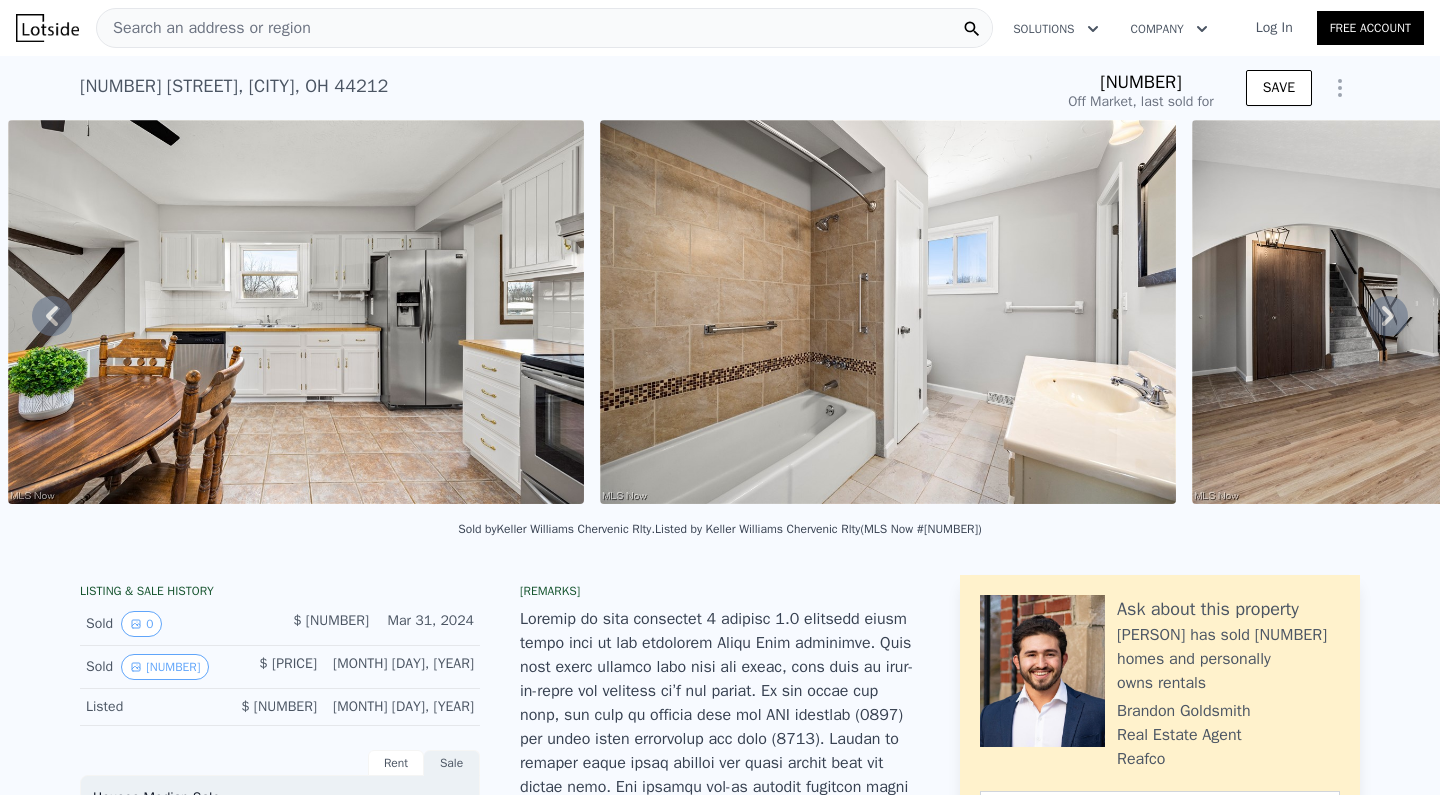 click on "Search an address or region" at bounding box center [204, 28] 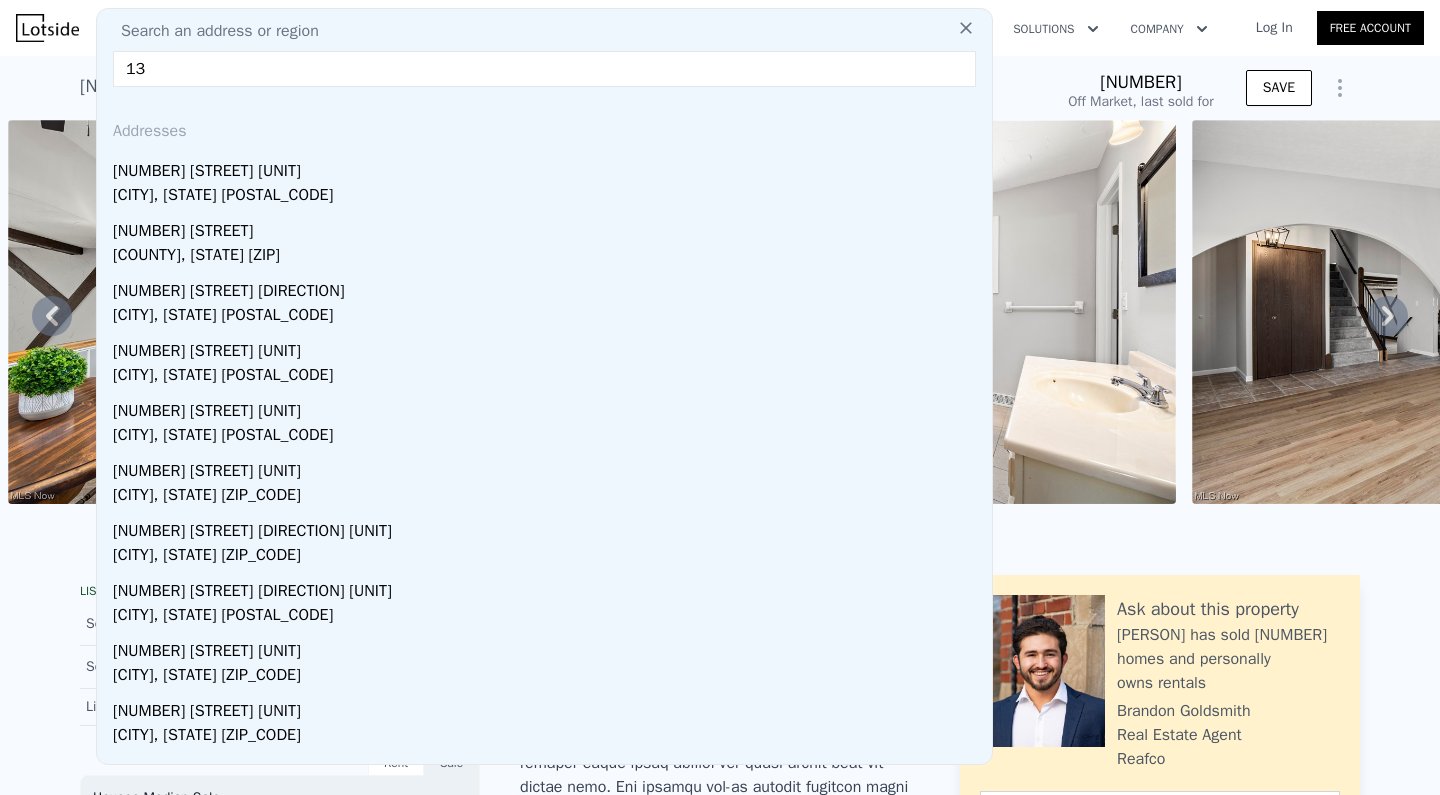 type on "132" 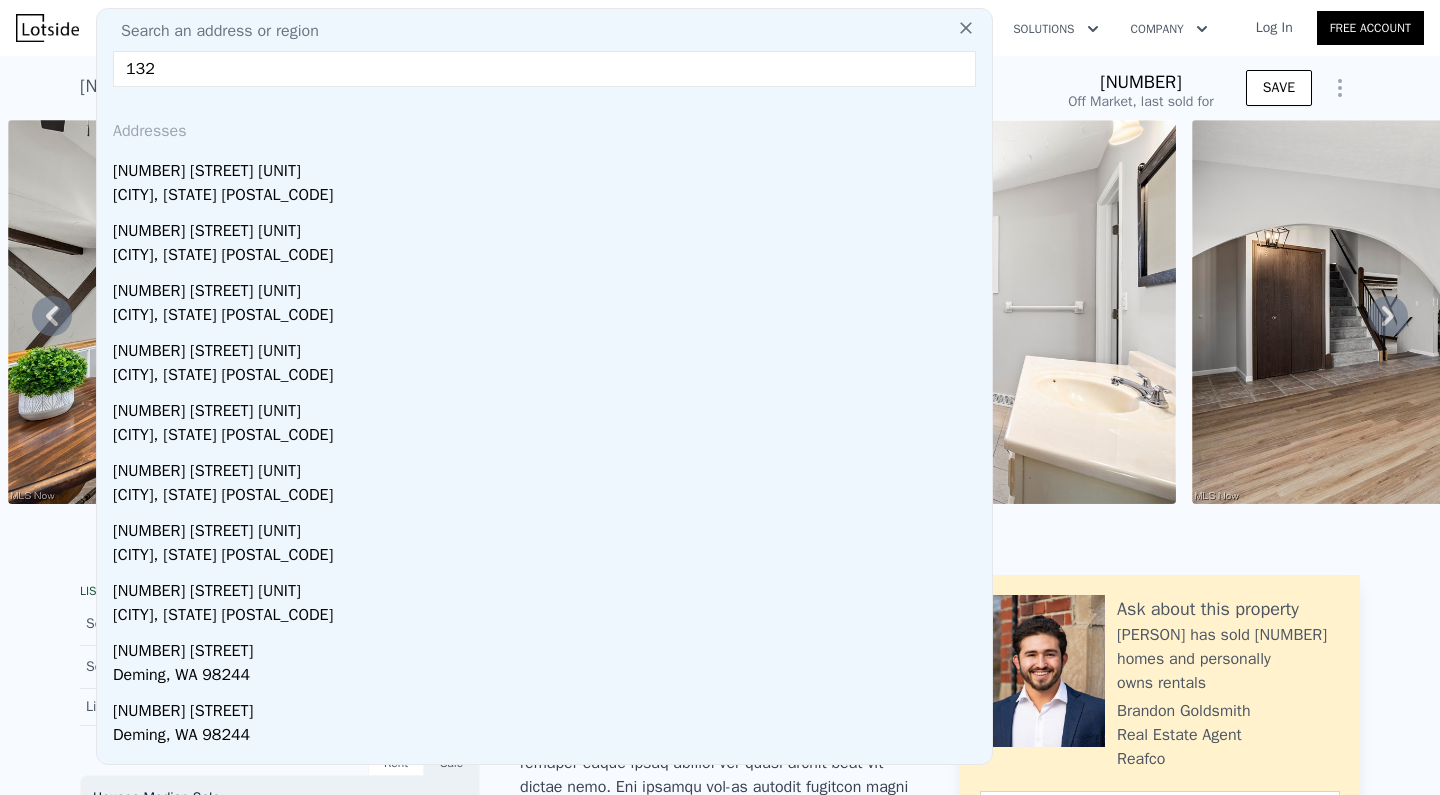 type on "$ 282,000" 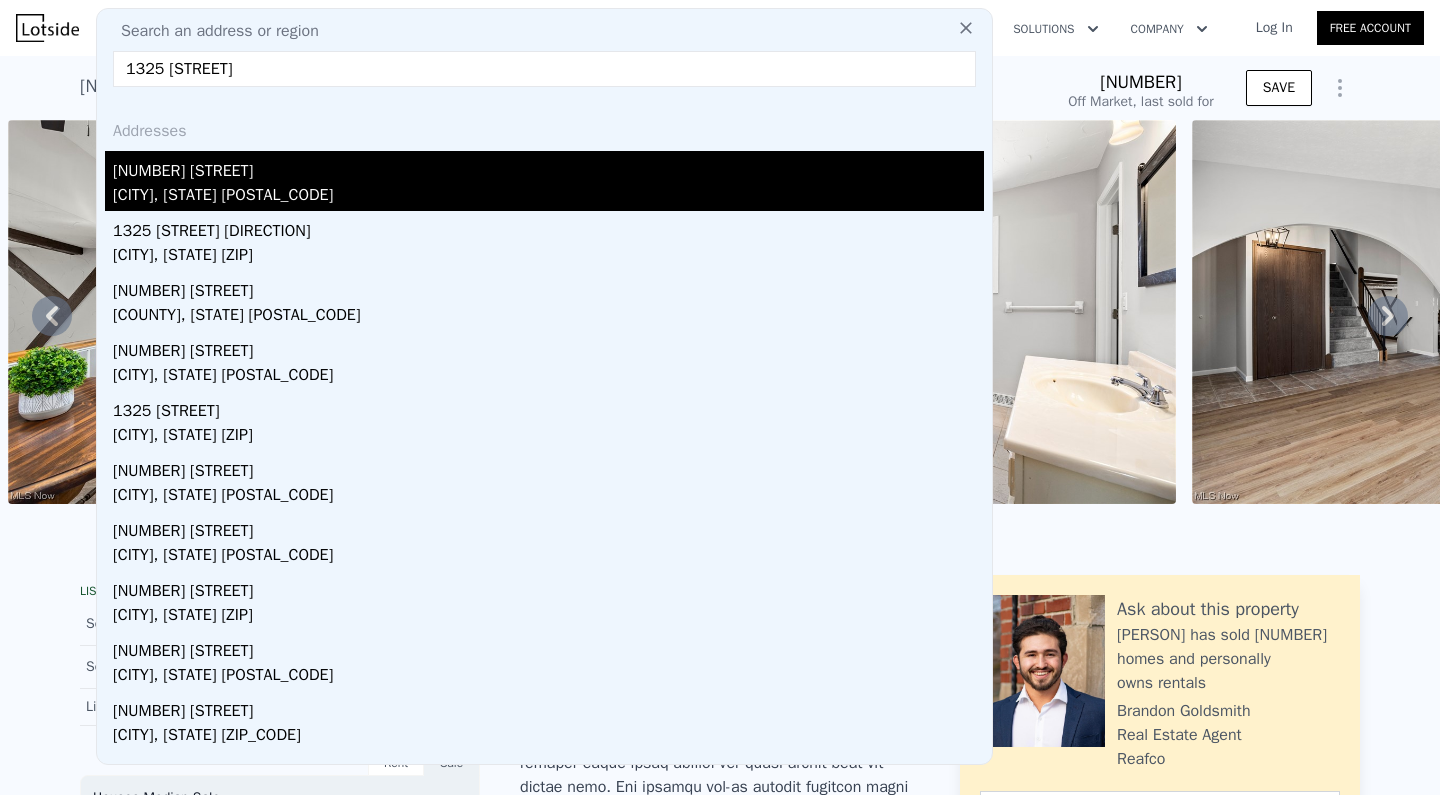 type on "1325 [STREET]" 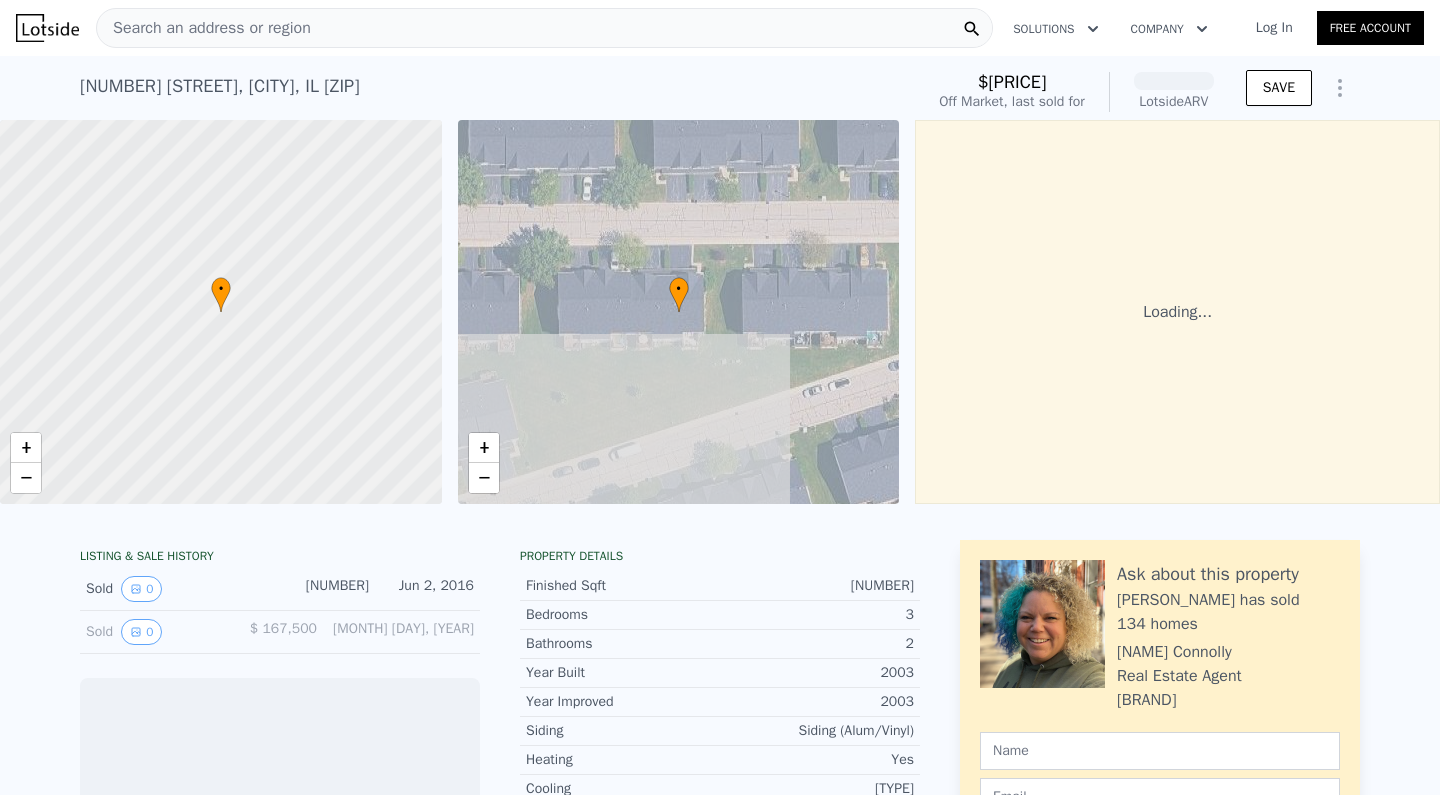 scroll, scrollTop: 0, scrollLeft: 8, axis: horizontal 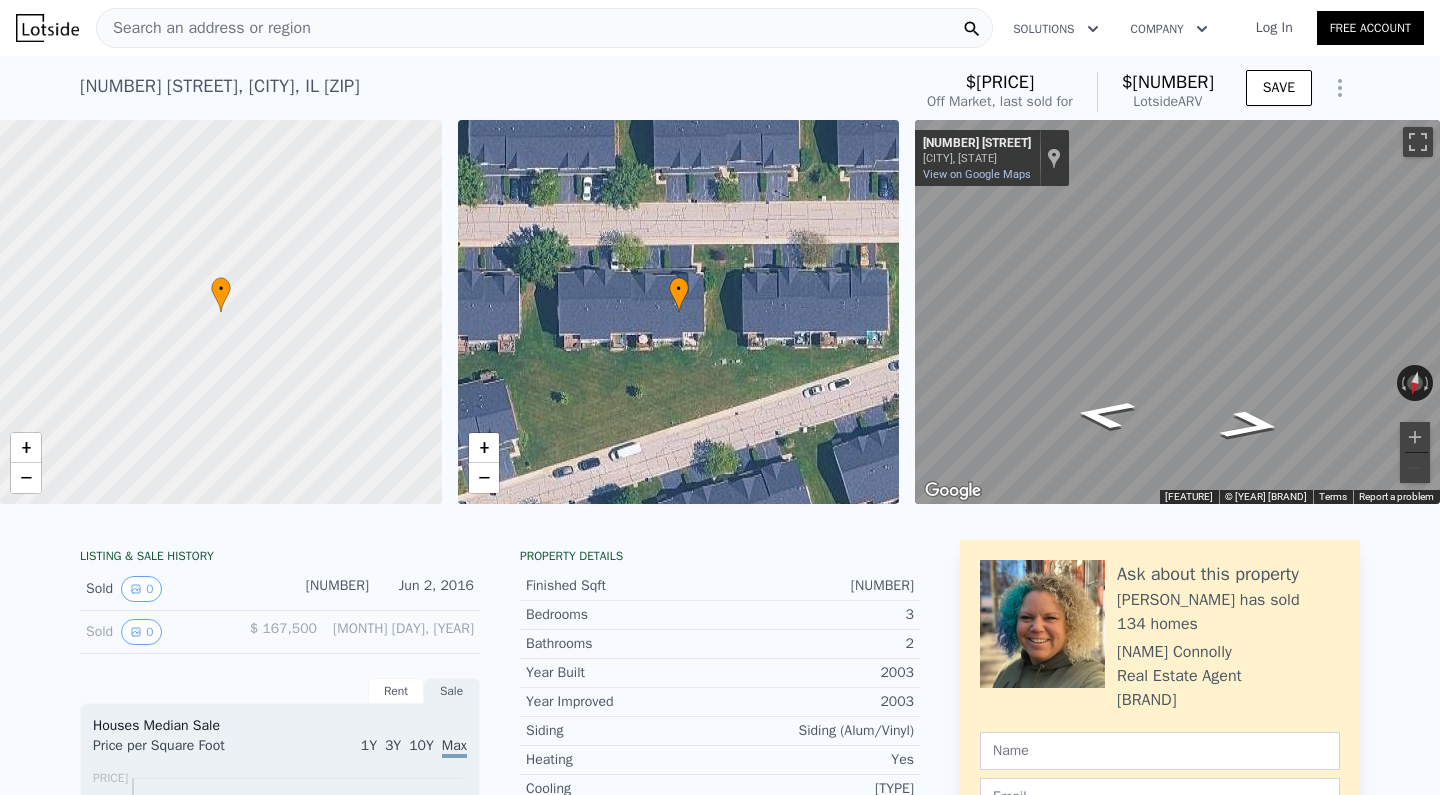 click on "Search an address or region" at bounding box center (544, 28) 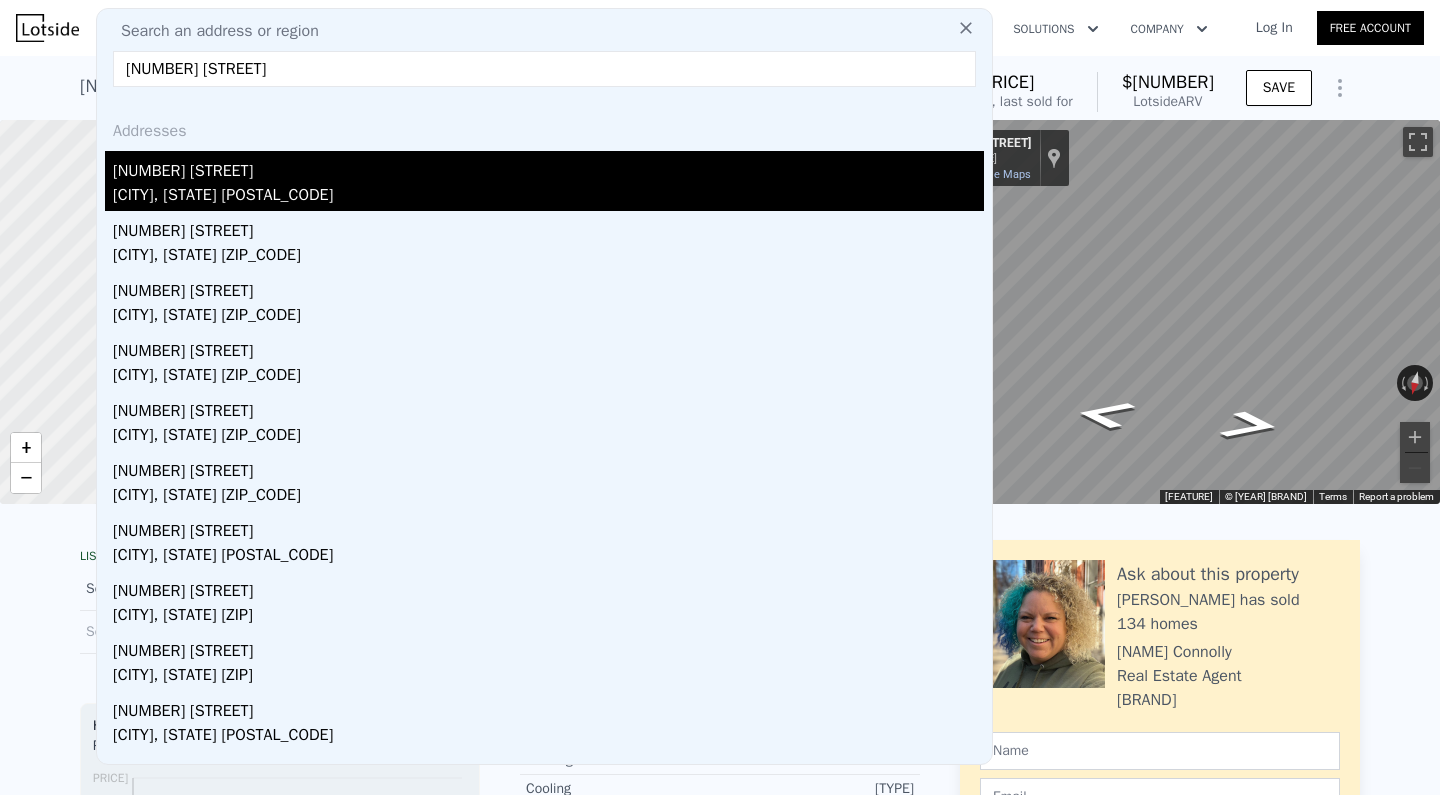 type on "[NUMBER] [STREET]" 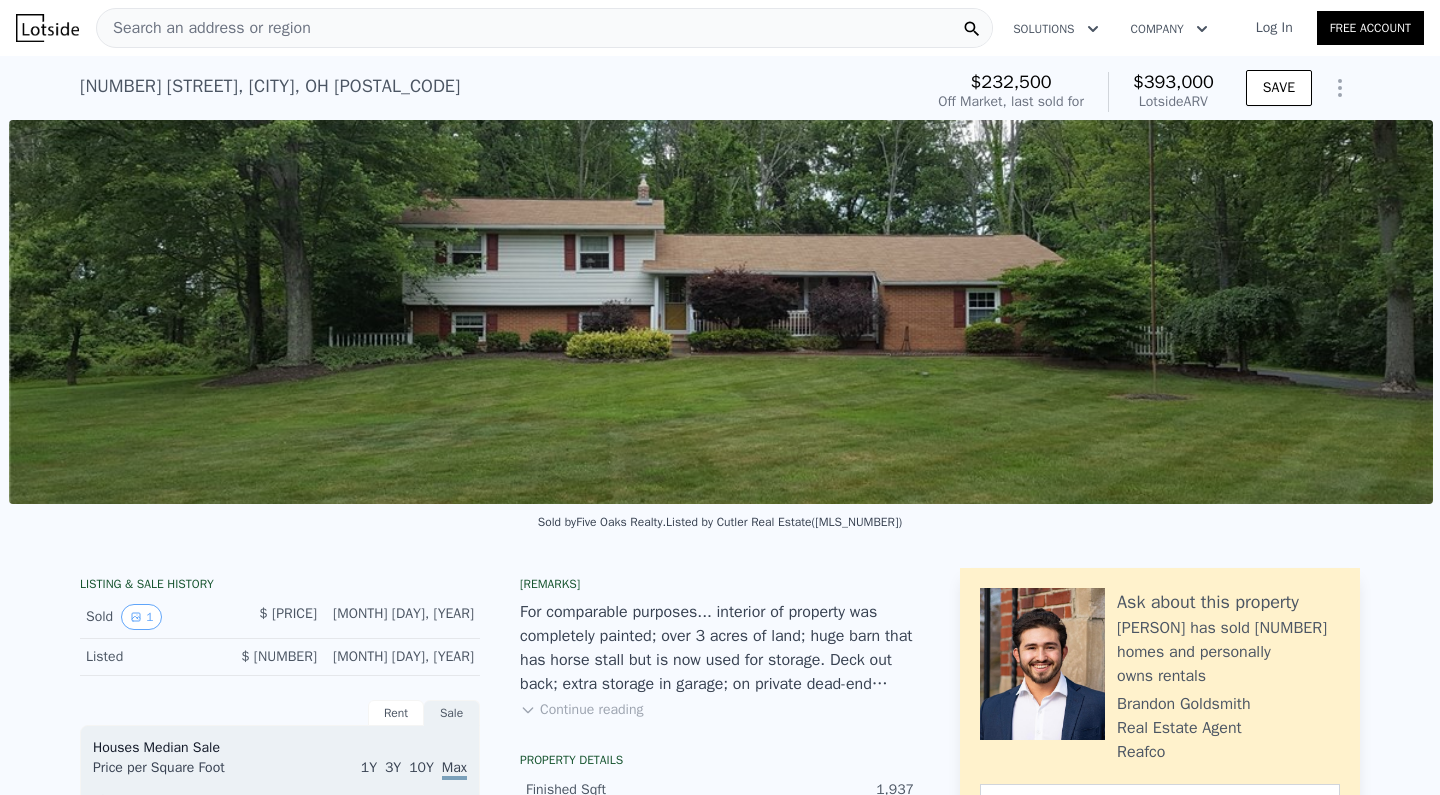 scroll, scrollTop: 0, scrollLeft: 915, axis: horizontal 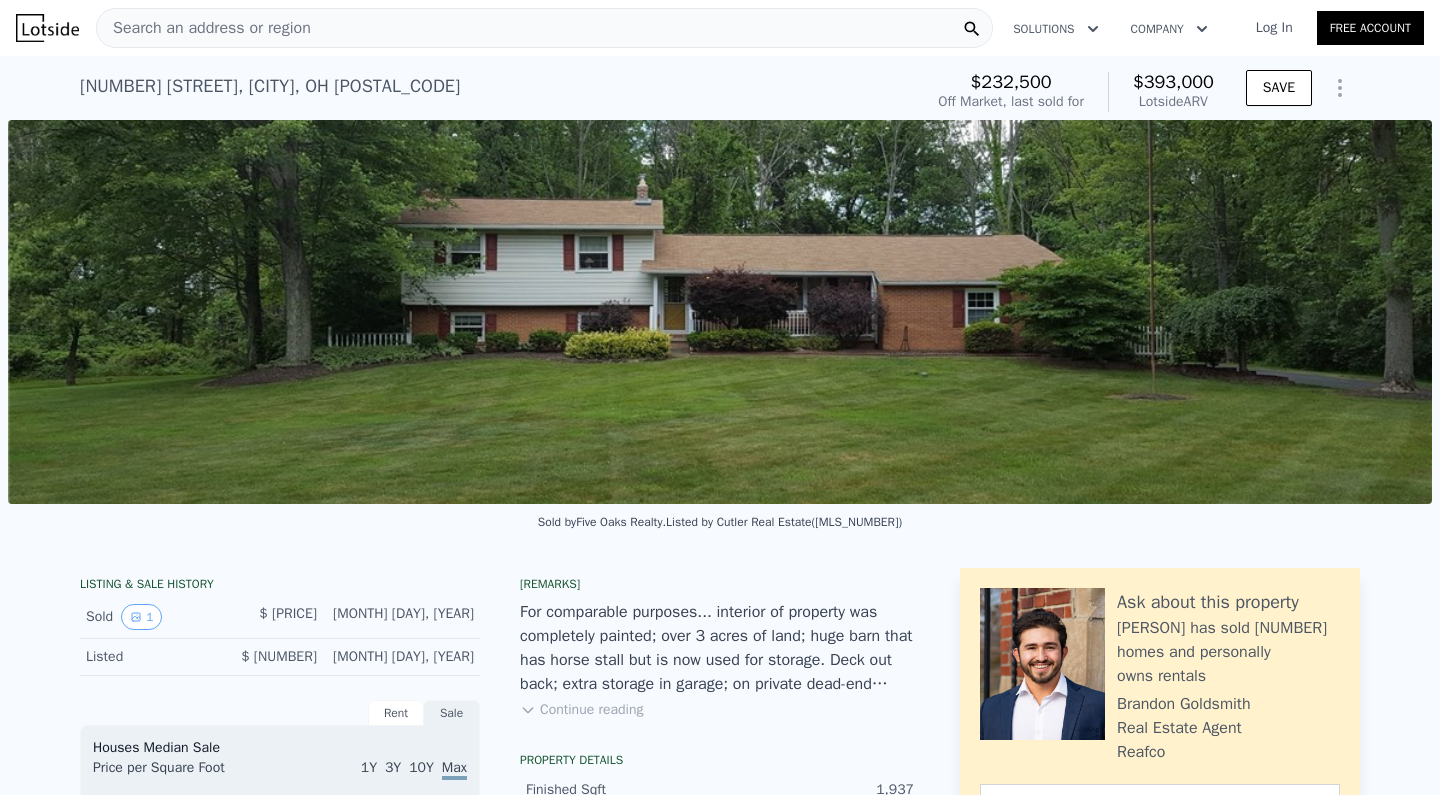 click on "Search an address or region" at bounding box center [204, 28] 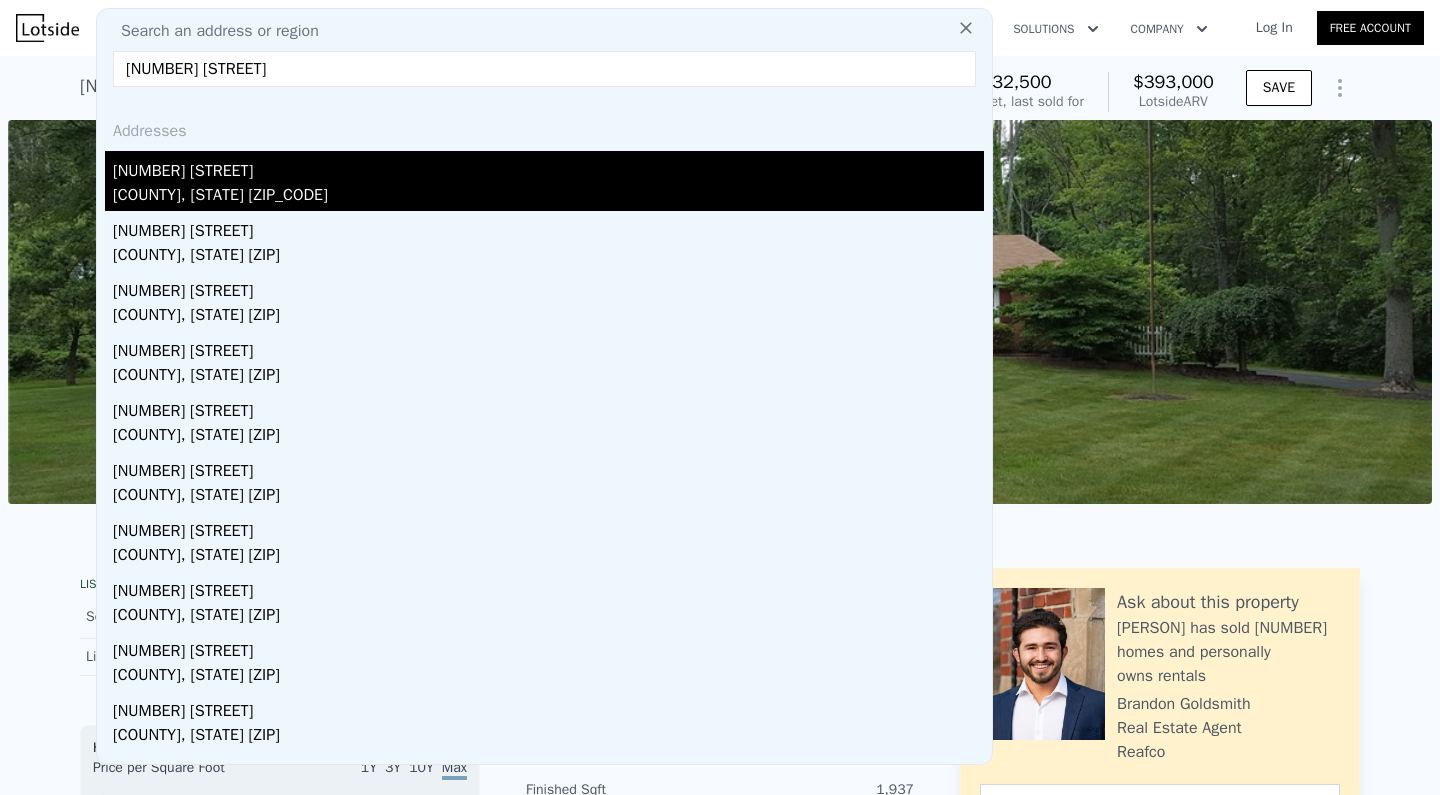 type on "[NUMBER] [STREET]" 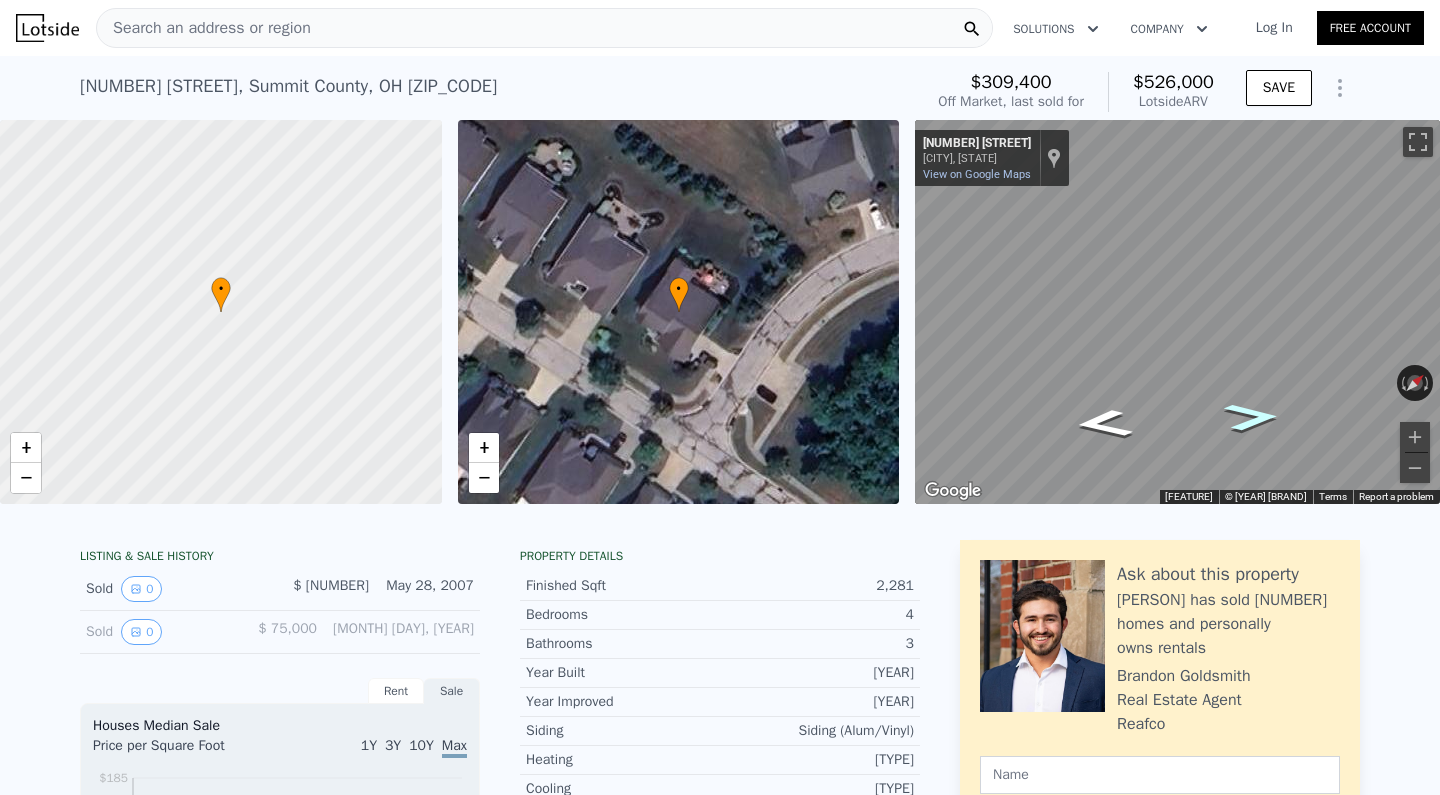 scroll, scrollTop: 0, scrollLeft: 0, axis: both 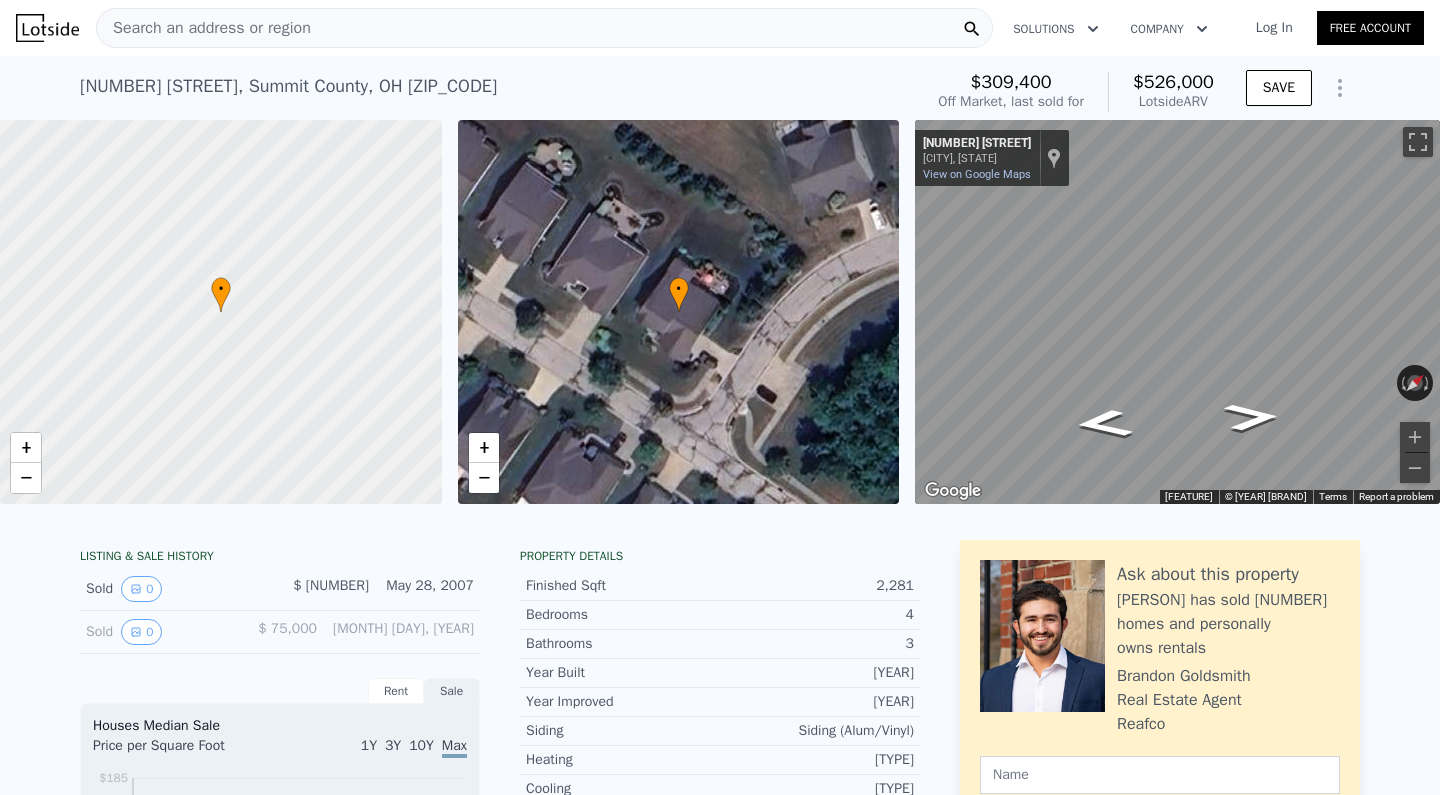 click on "Search an address or region" at bounding box center [544, 28] 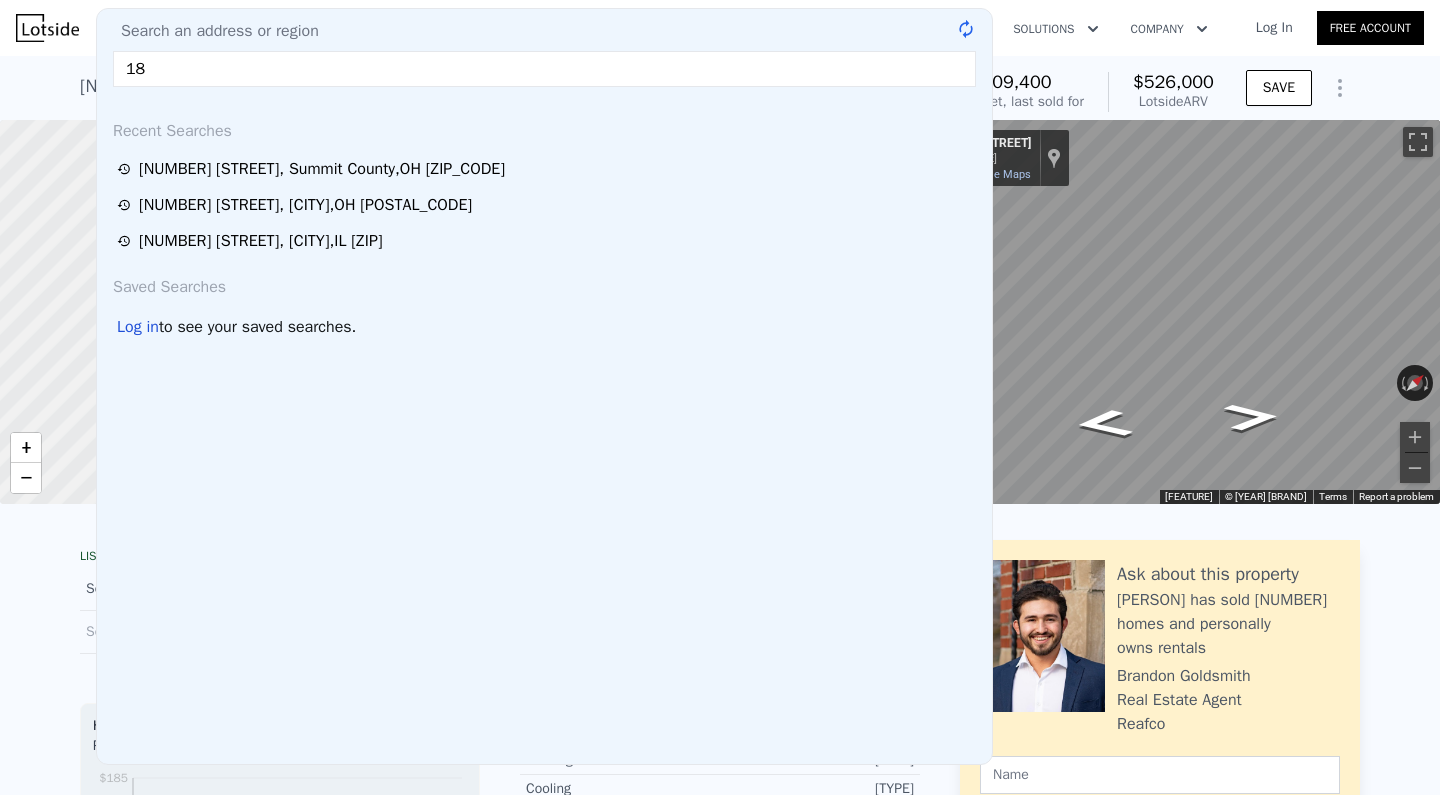 scroll, scrollTop: 0, scrollLeft: 8, axis: horizontal 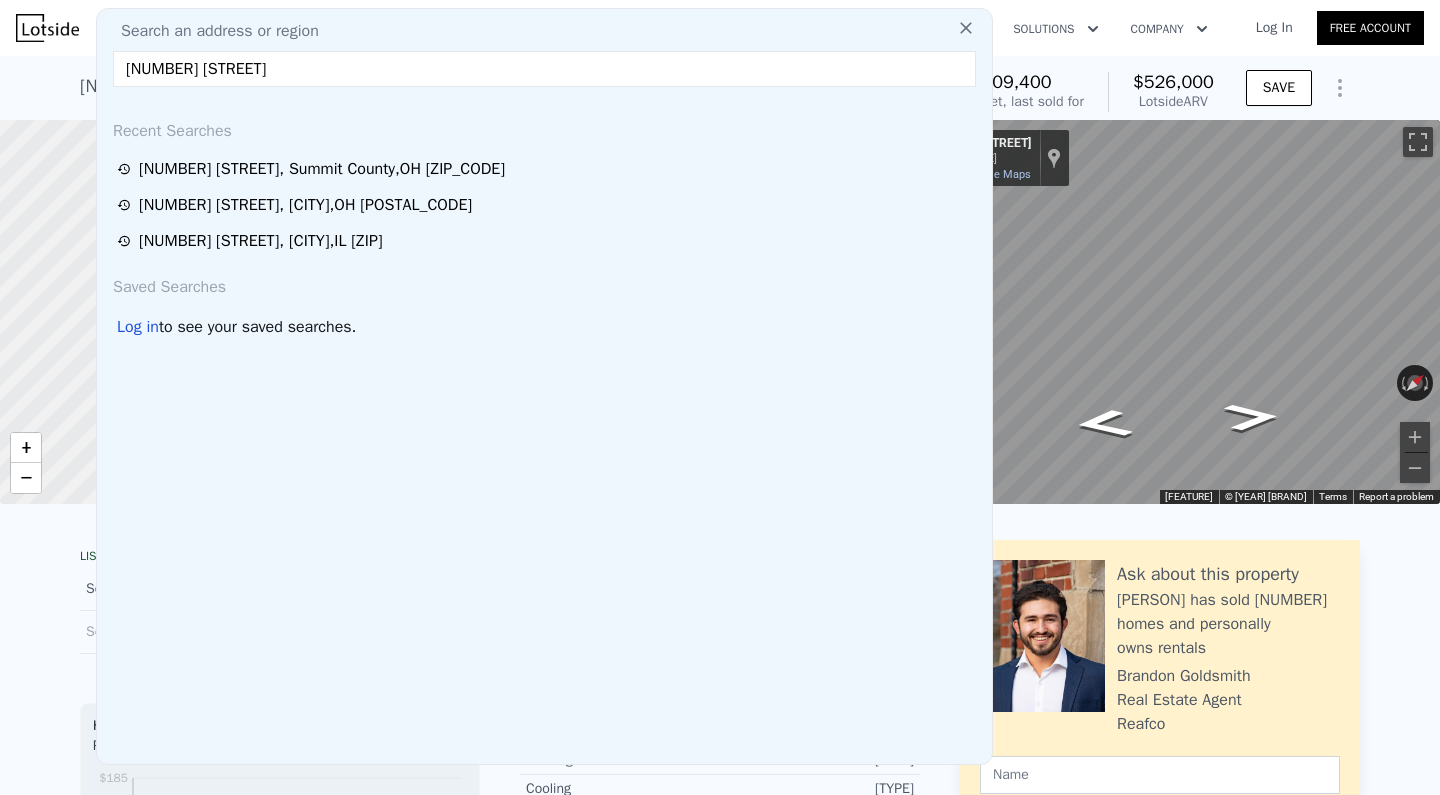 click on "[NUMBER] [STREET]" at bounding box center (544, 69) 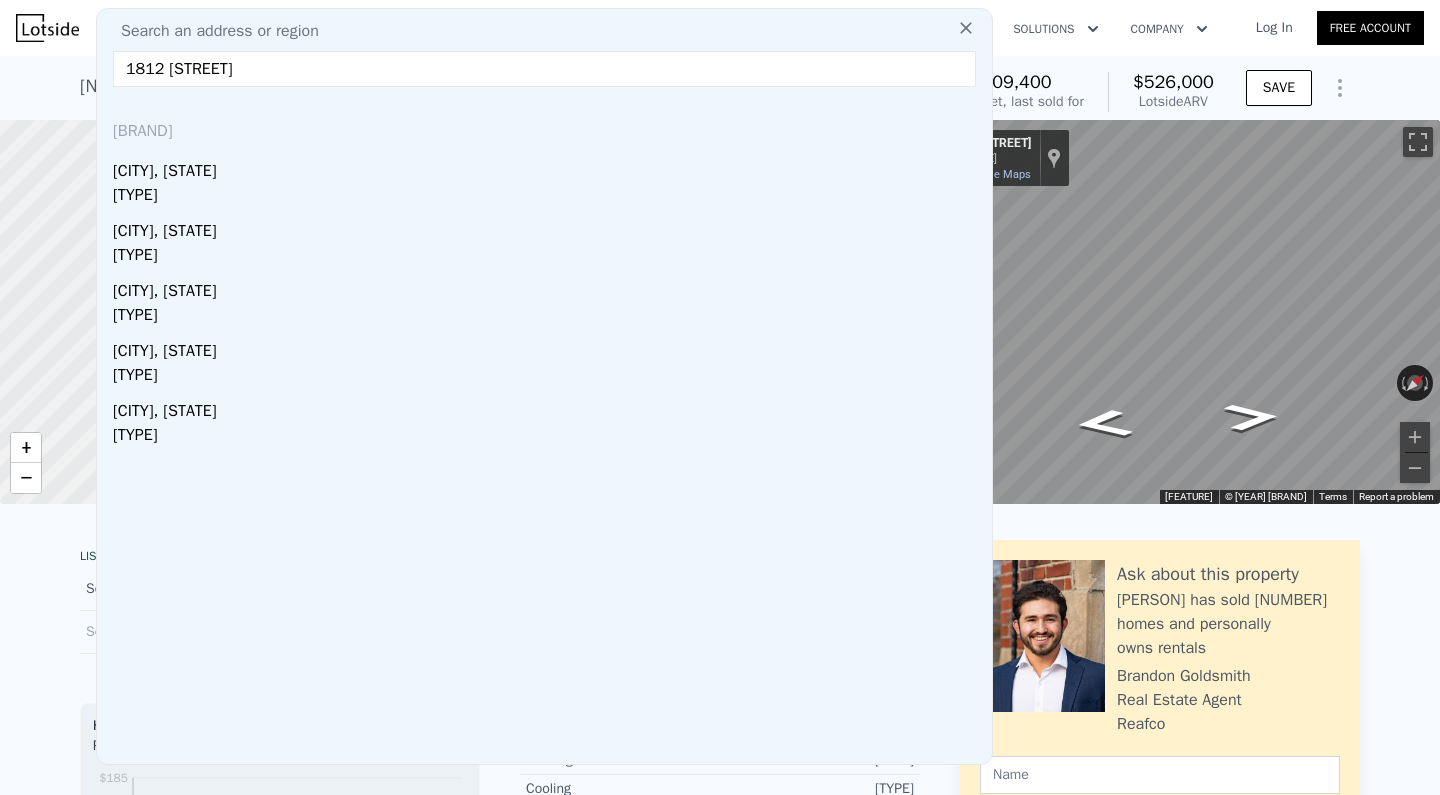 click on "1812 [STREET]" at bounding box center (544, 69) 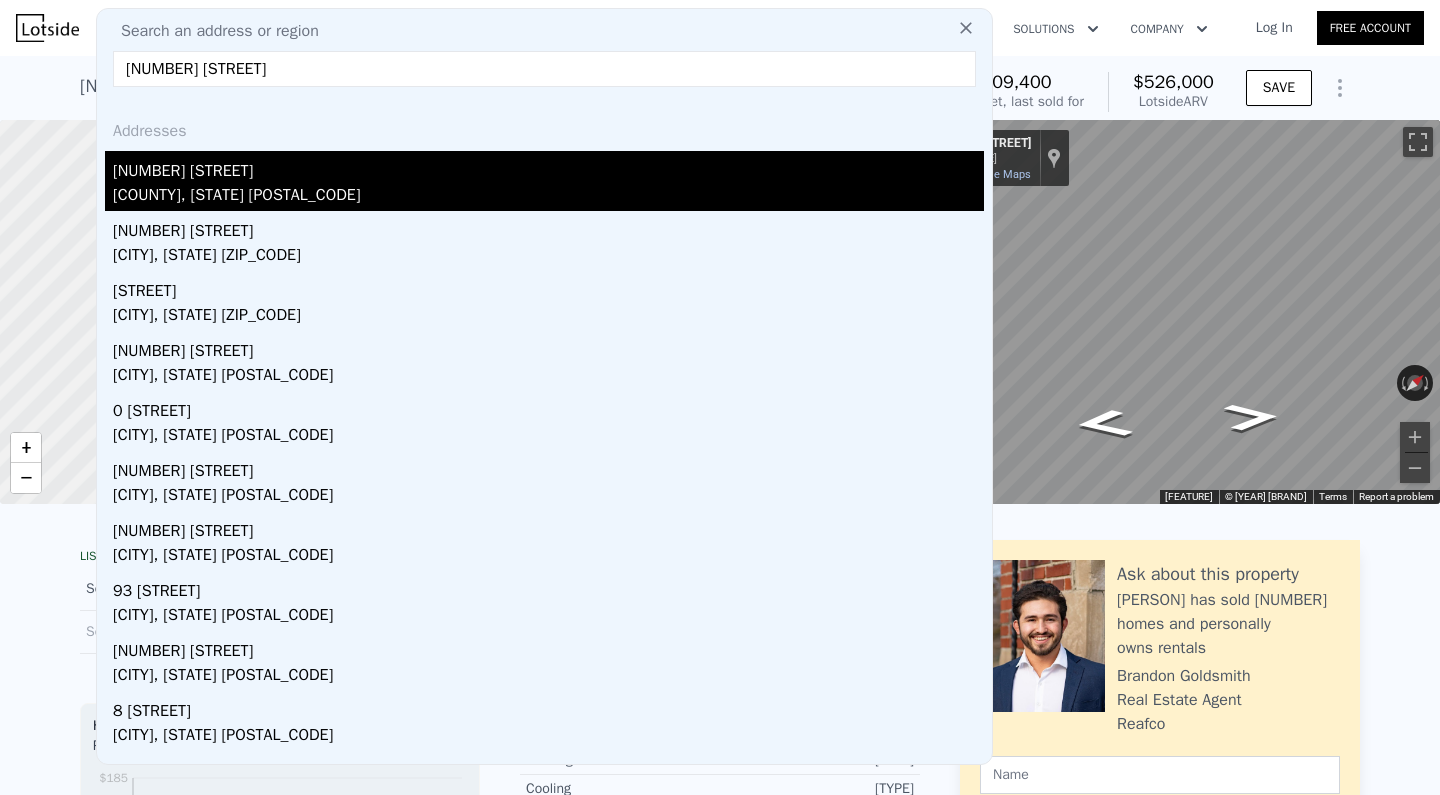 type on "[NUMBER] [STREET]" 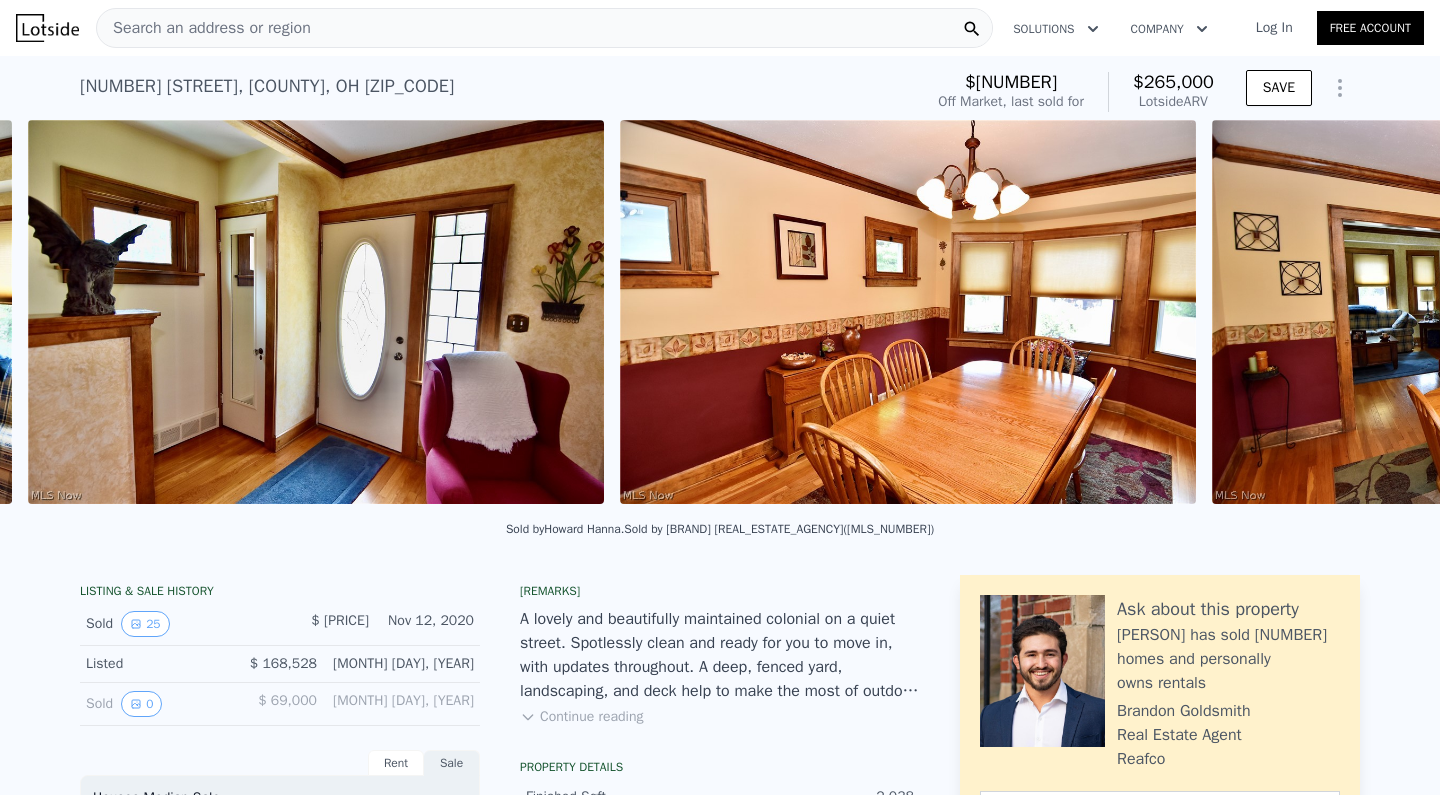 scroll, scrollTop: 0, scrollLeft: 5016, axis: horizontal 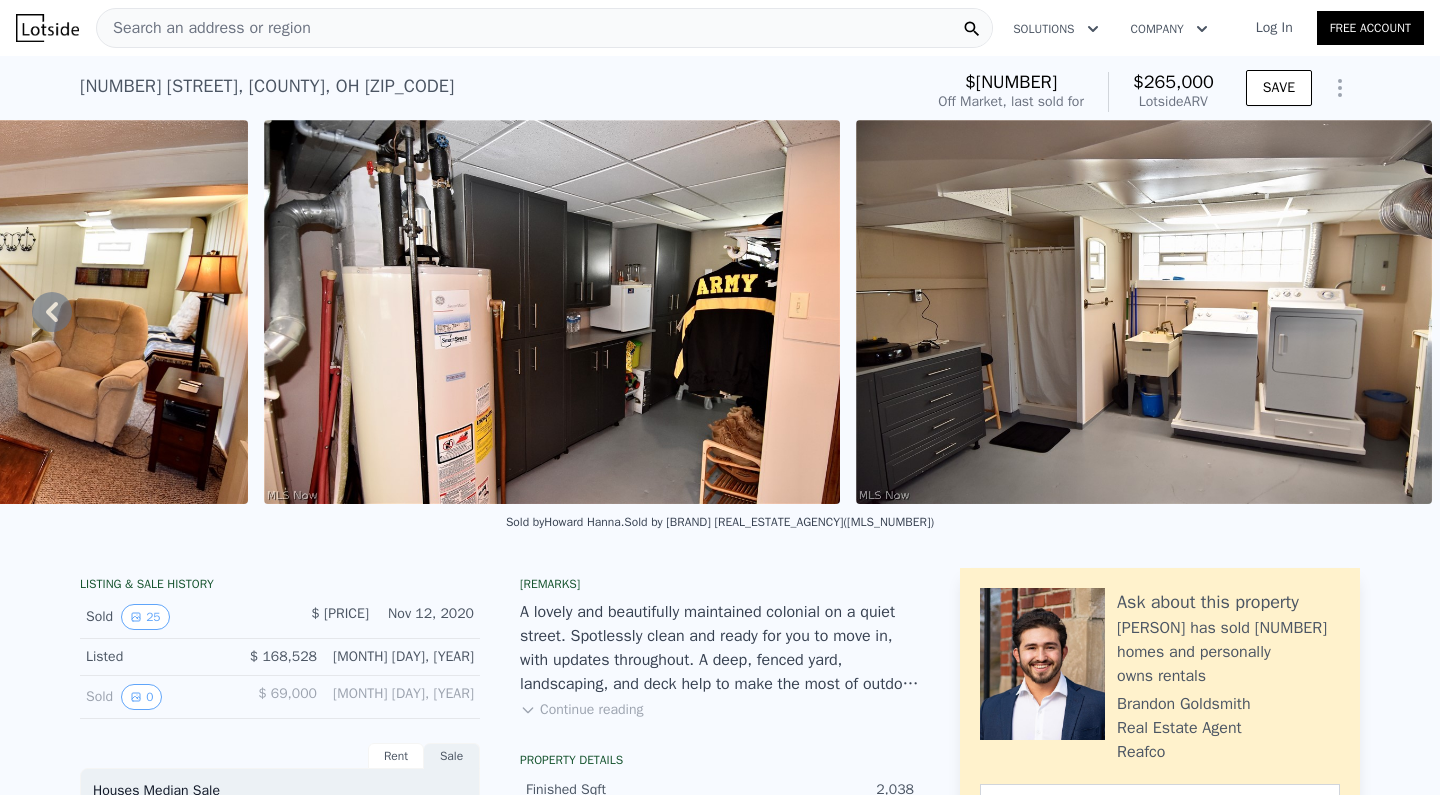click on "Search an address or region" at bounding box center [544, 28] 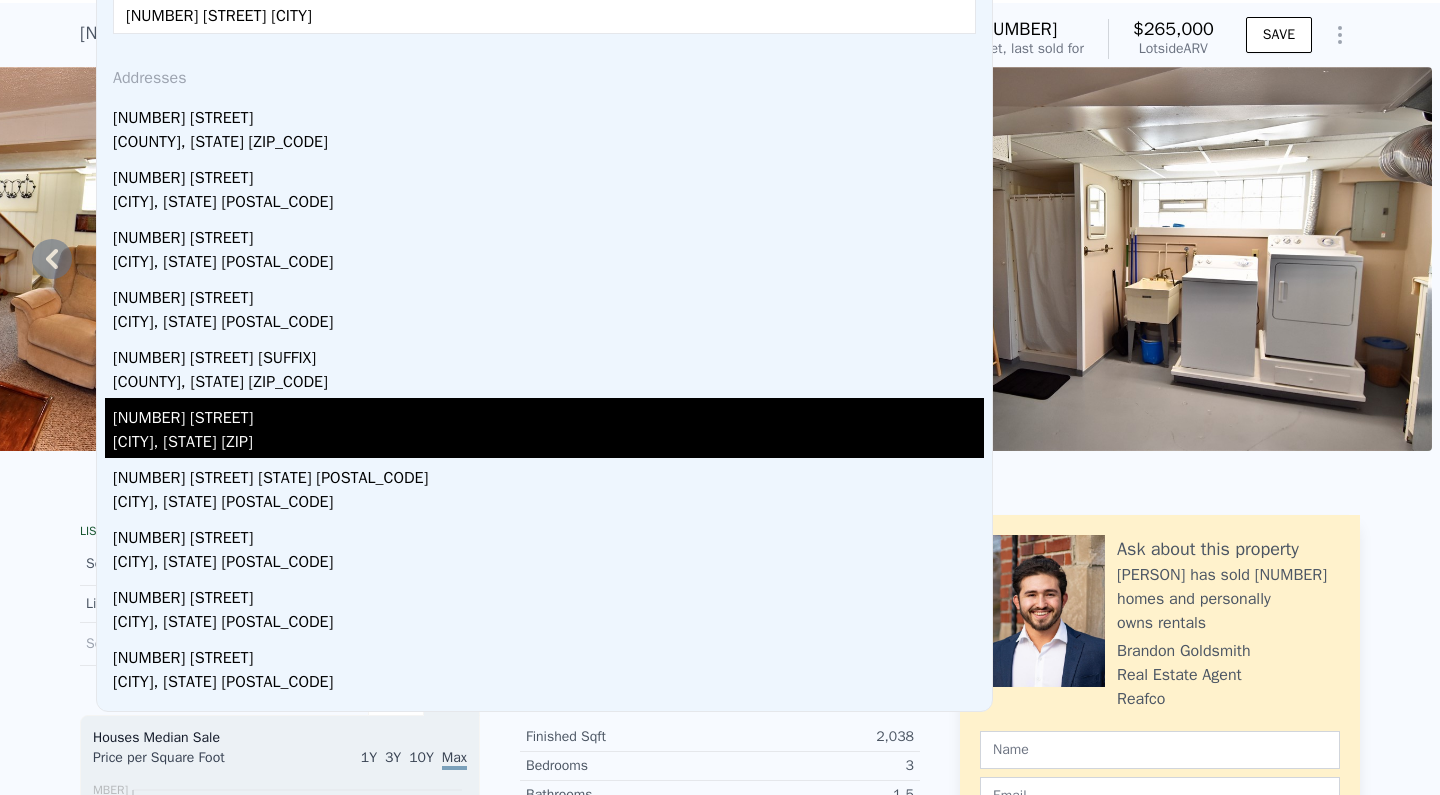 scroll, scrollTop: 0, scrollLeft: 0, axis: both 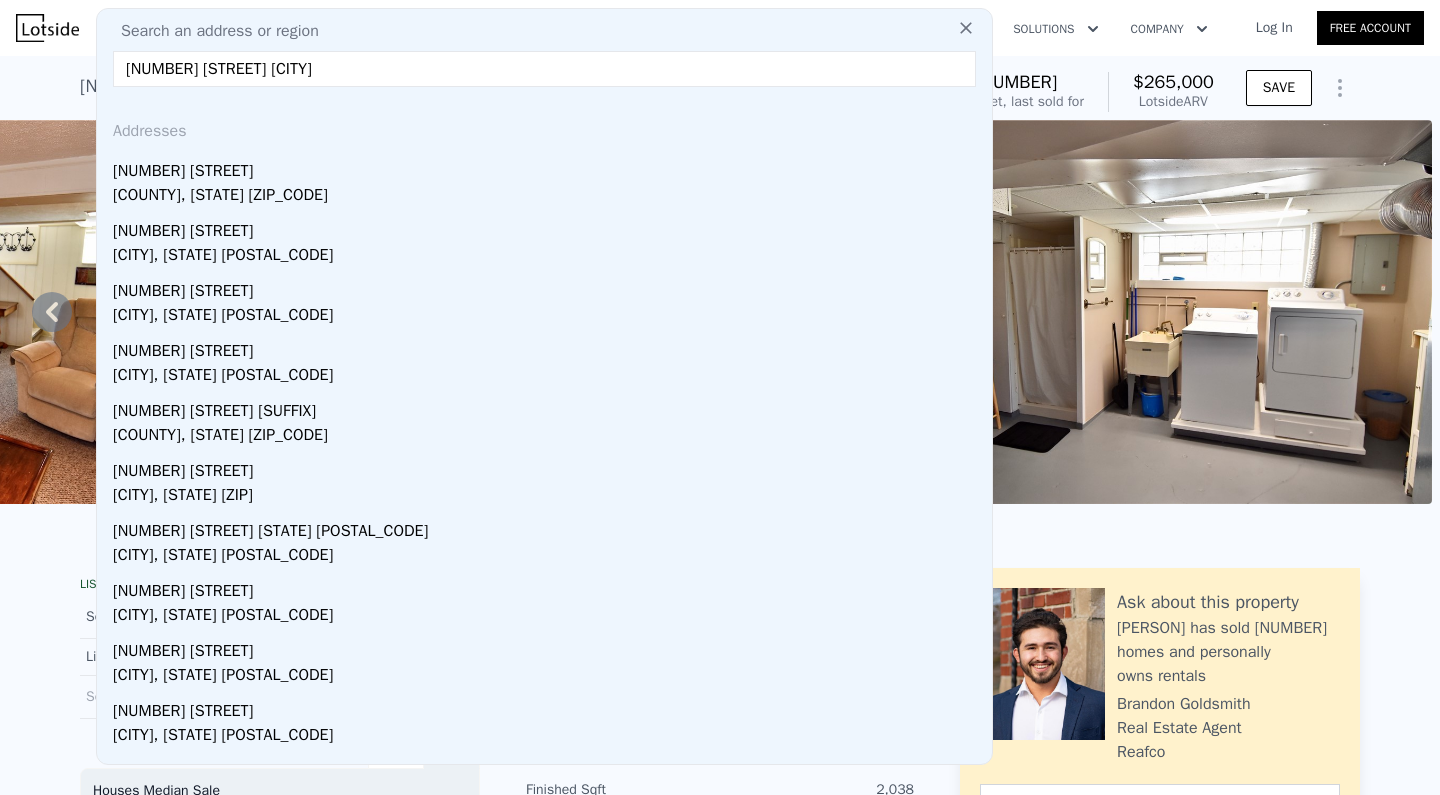 drag, startPoint x: 353, startPoint y: 69, endPoint x: 250, endPoint y: 68, distance: 103.00485 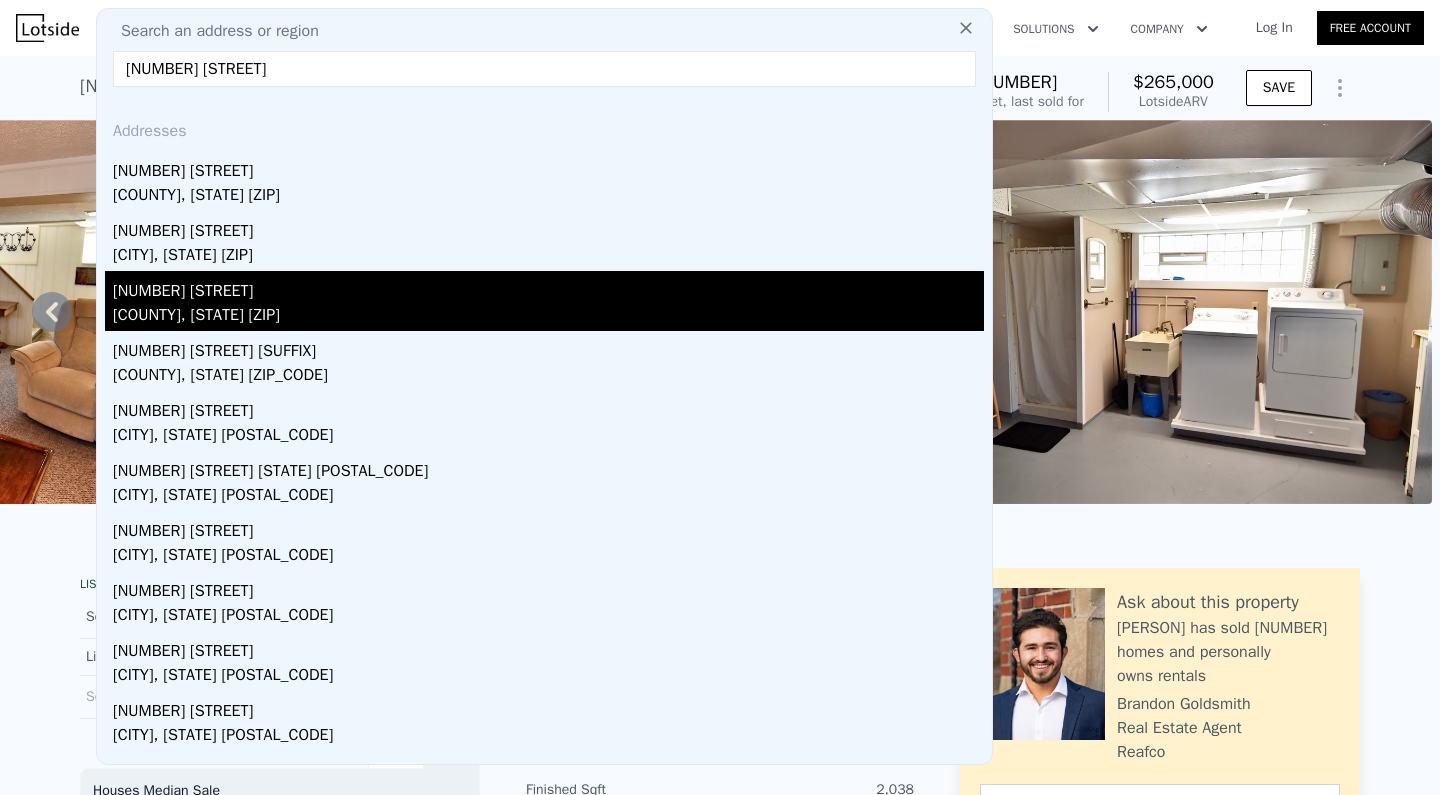 type on "[NUMBER] [STREET]" 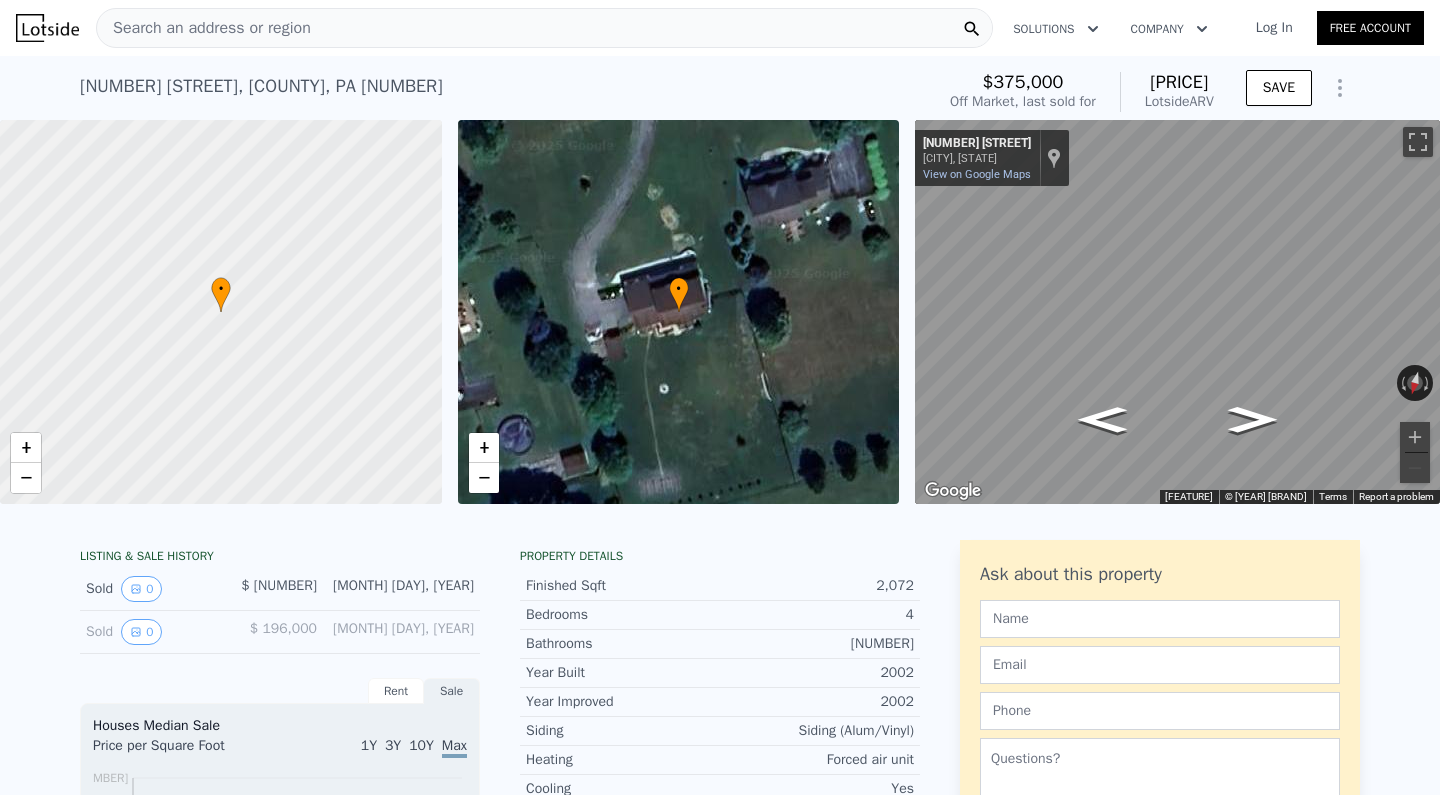 scroll, scrollTop: 0, scrollLeft: 0, axis: both 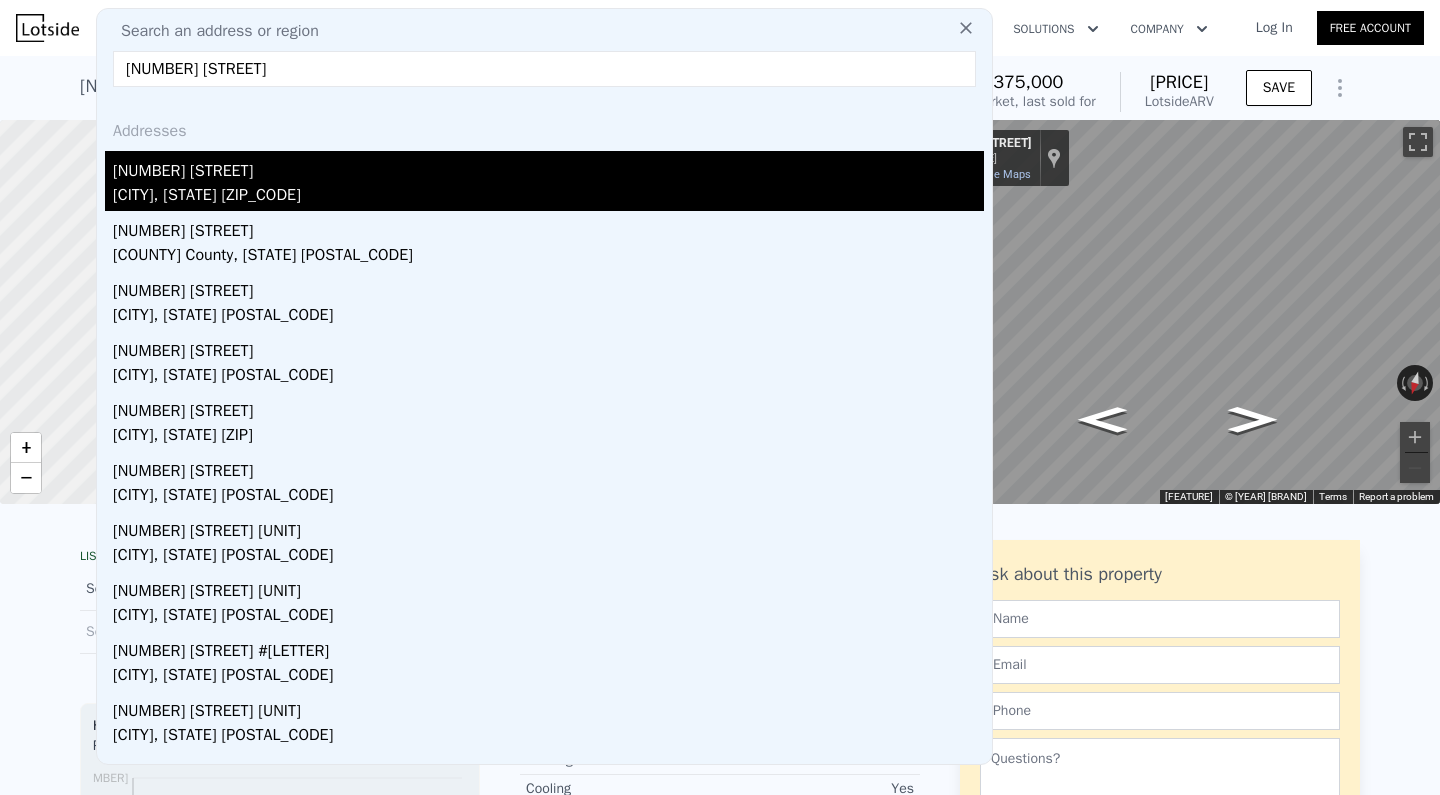 type on "[NUMBER] [STREET]" 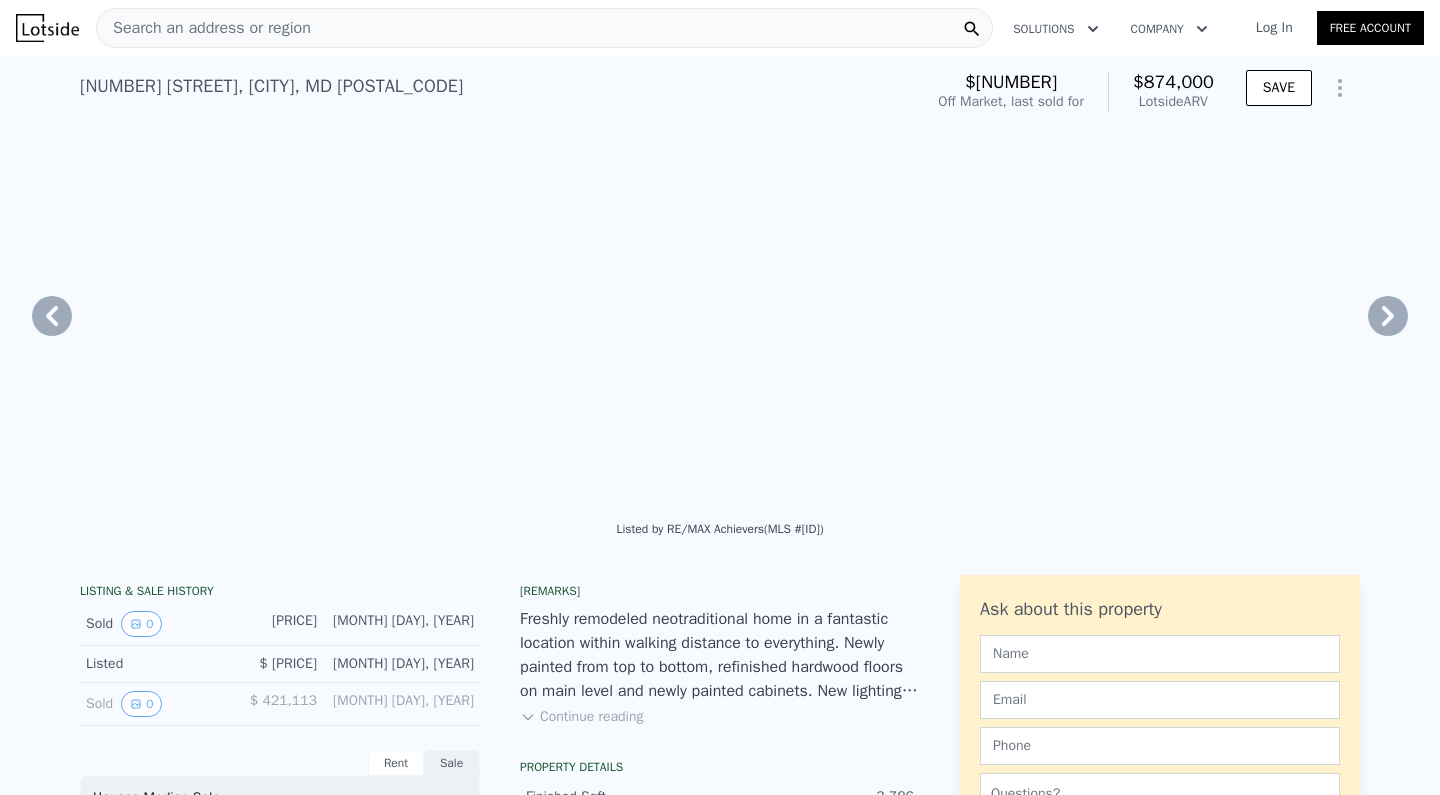scroll, scrollTop: 0, scrollLeft: 0, axis: both 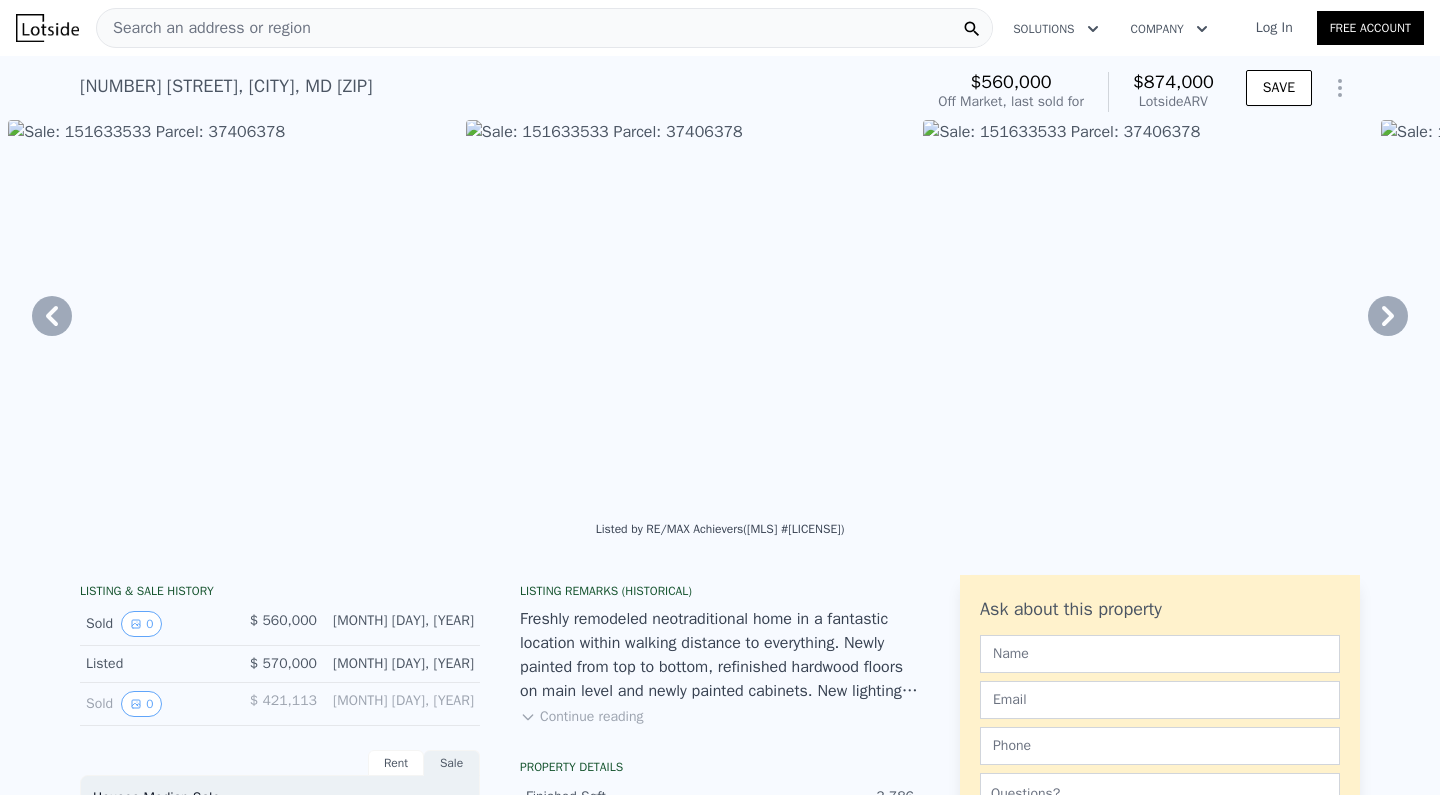 click on "Search an address or region" at bounding box center [544, 28] 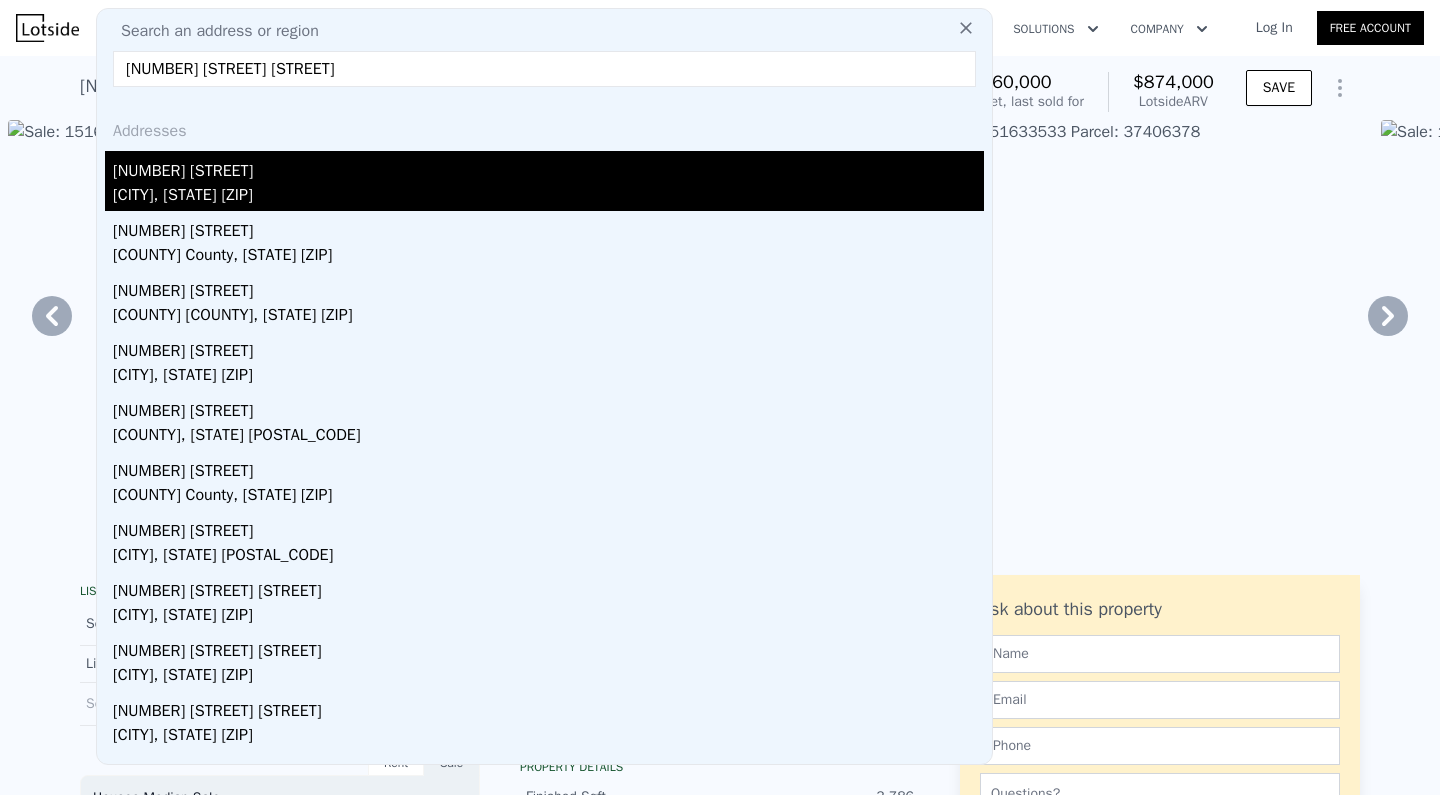 type on "4615 walker road" 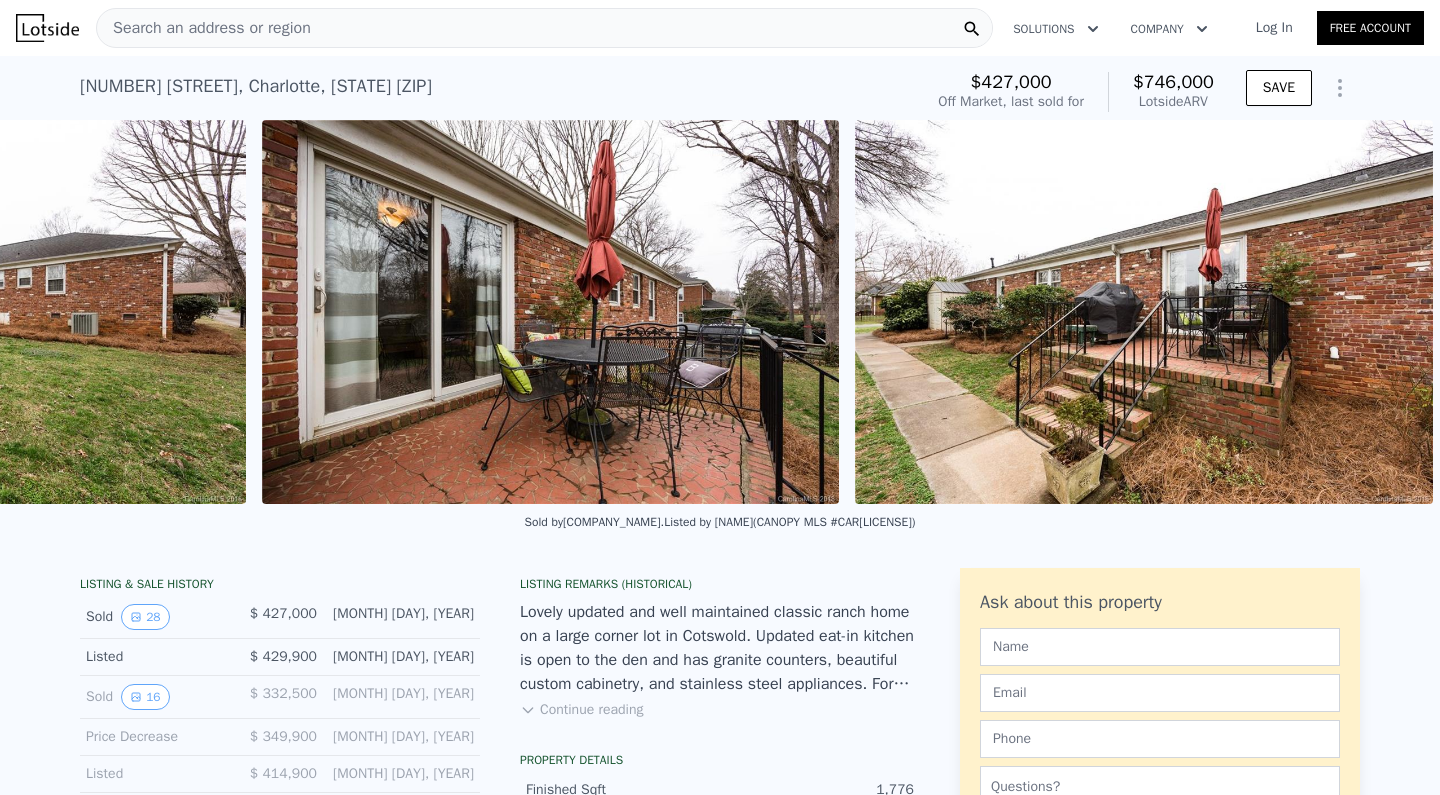 scroll, scrollTop: 0, scrollLeft: 16091, axis: horizontal 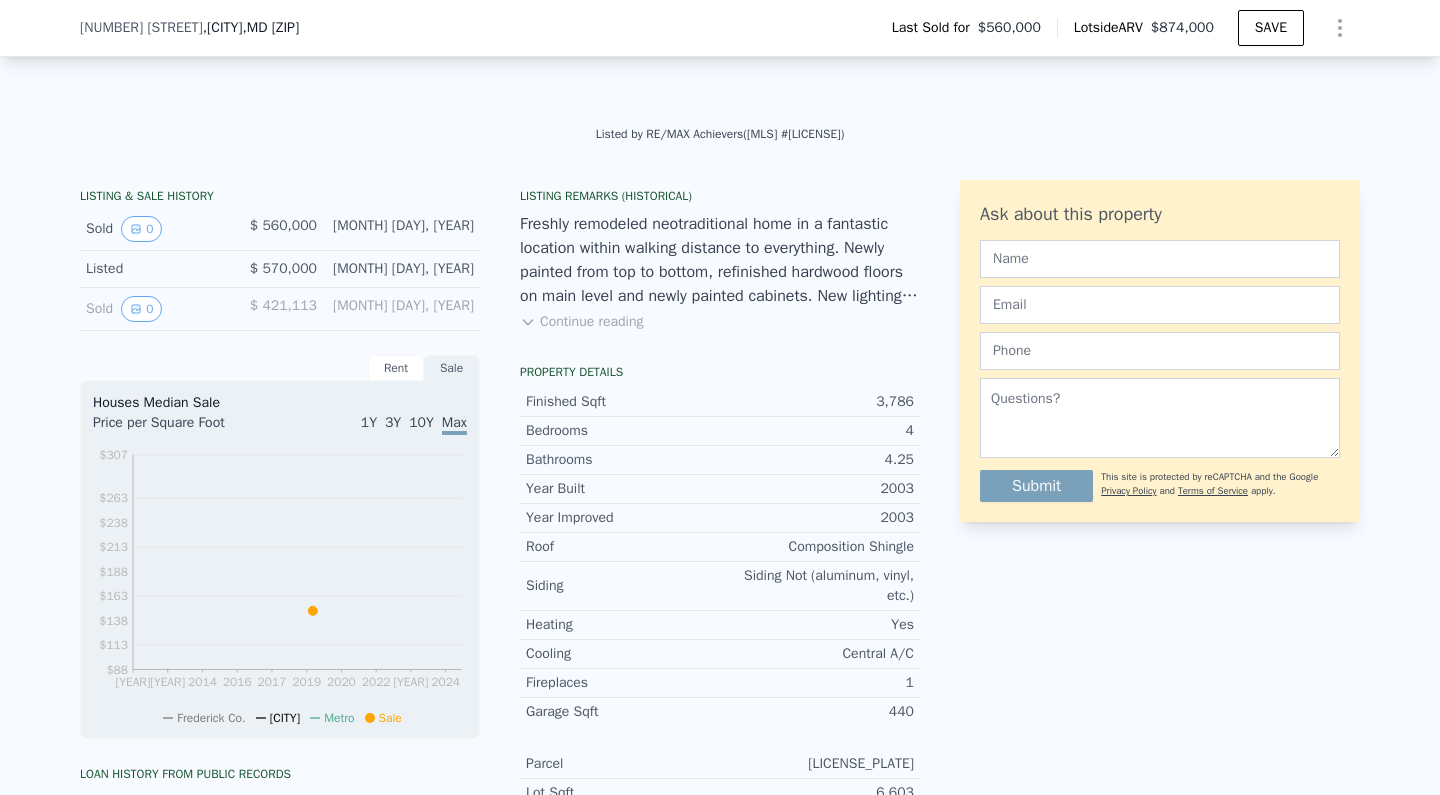 type on "$ 874,000" 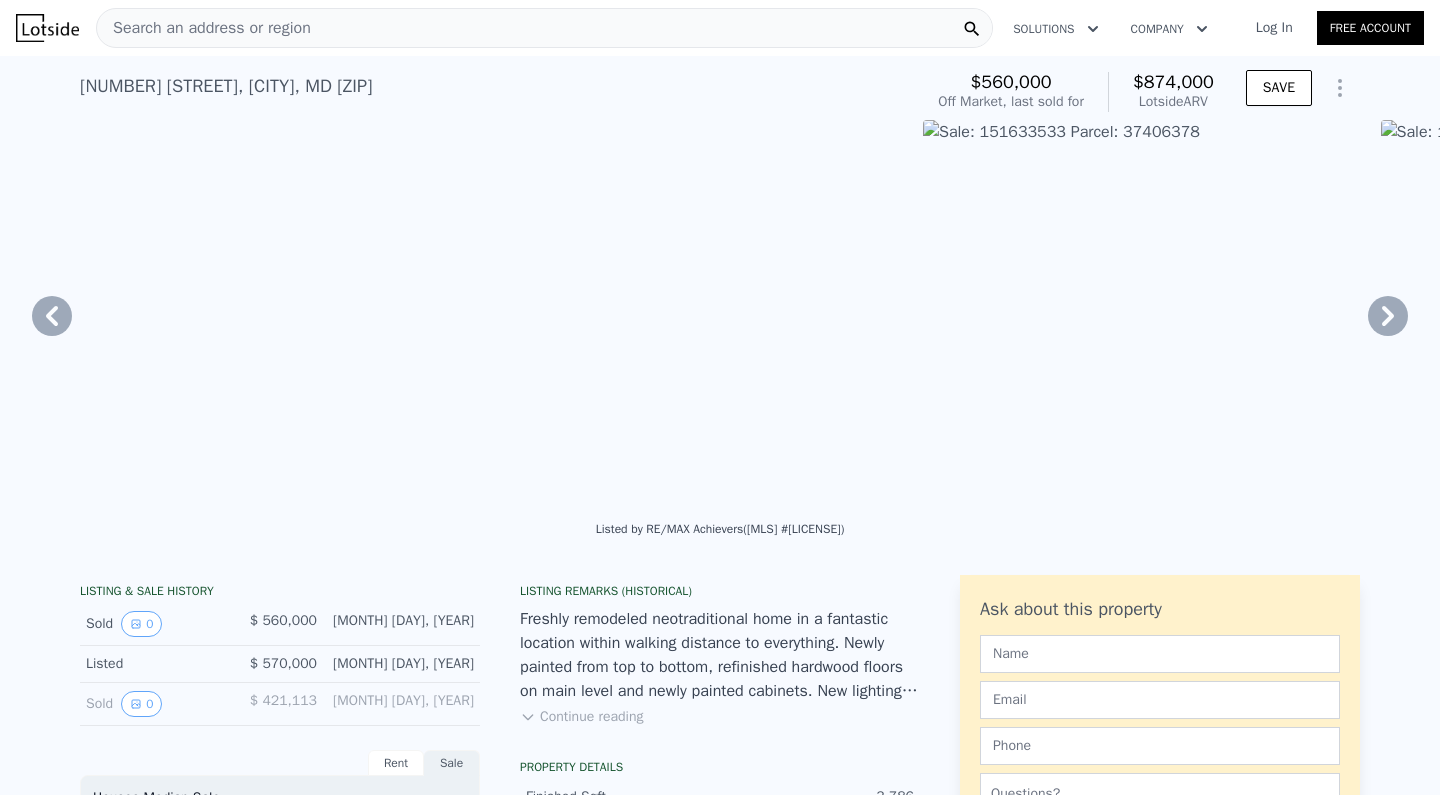 scroll, scrollTop: 0, scrollLeft: 0, axis: both 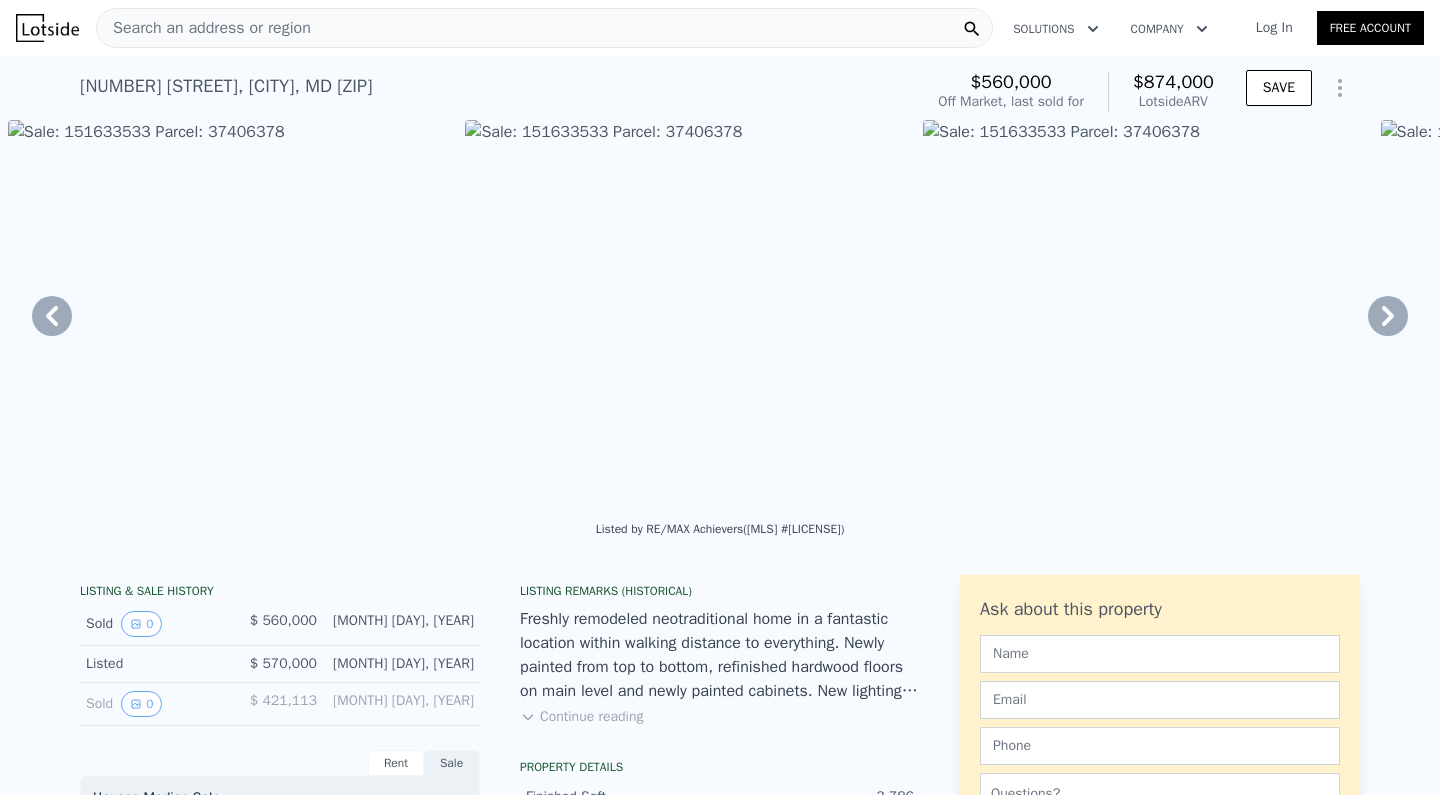 click on "Search an address or region" at bounding box center (204, 28) 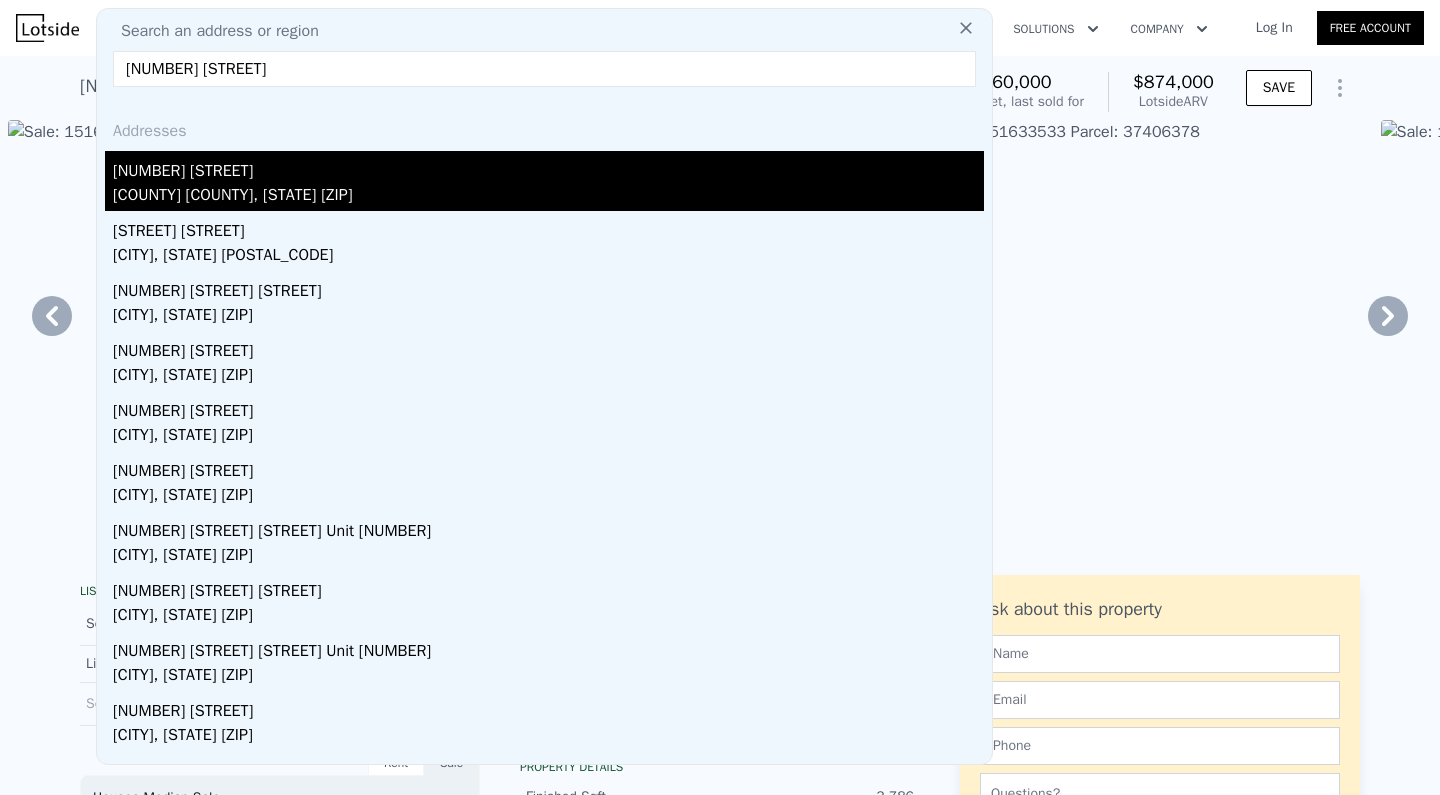 type on "673 integrity drive" 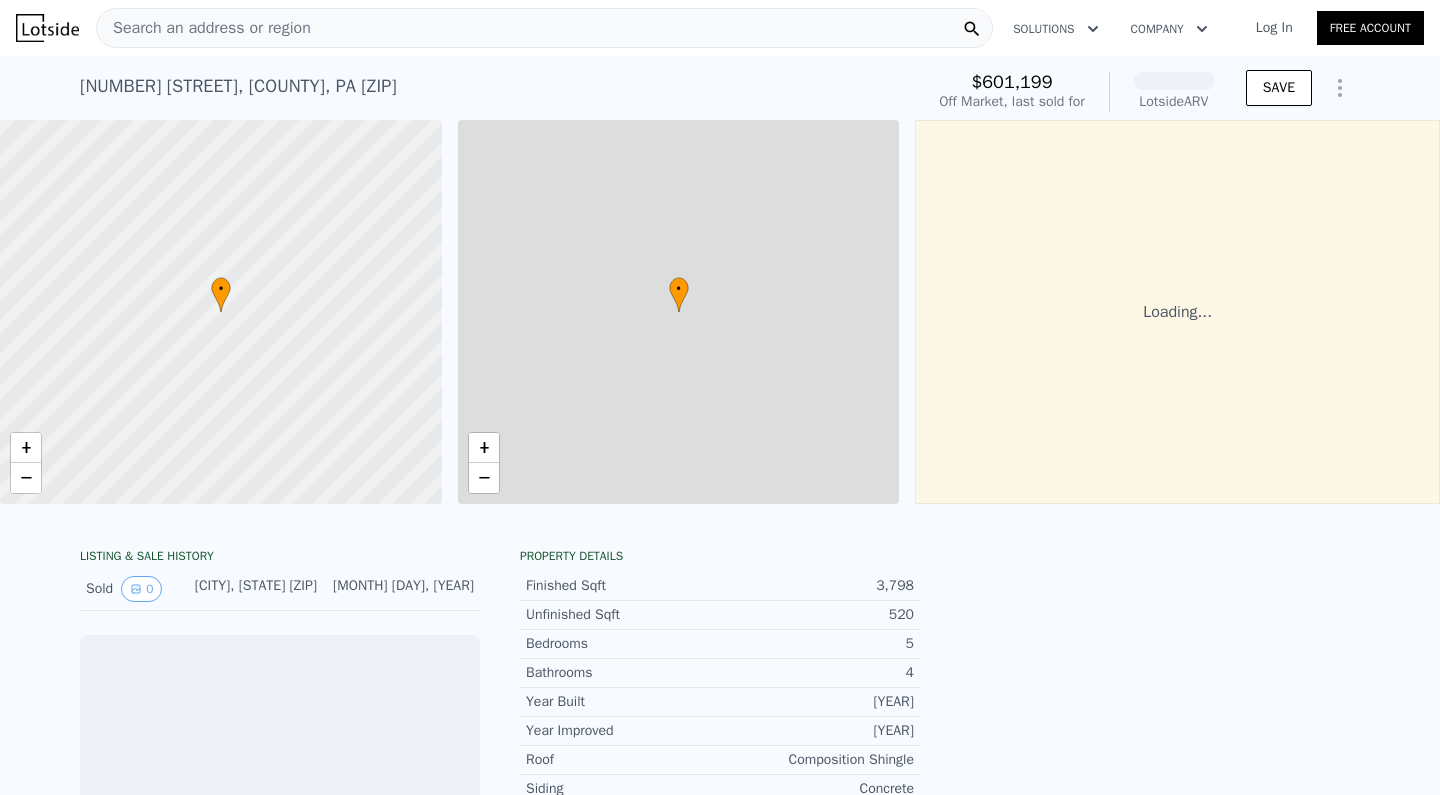scroll, scrollTop: 0, scrollLeft: 8, axis: horizontal 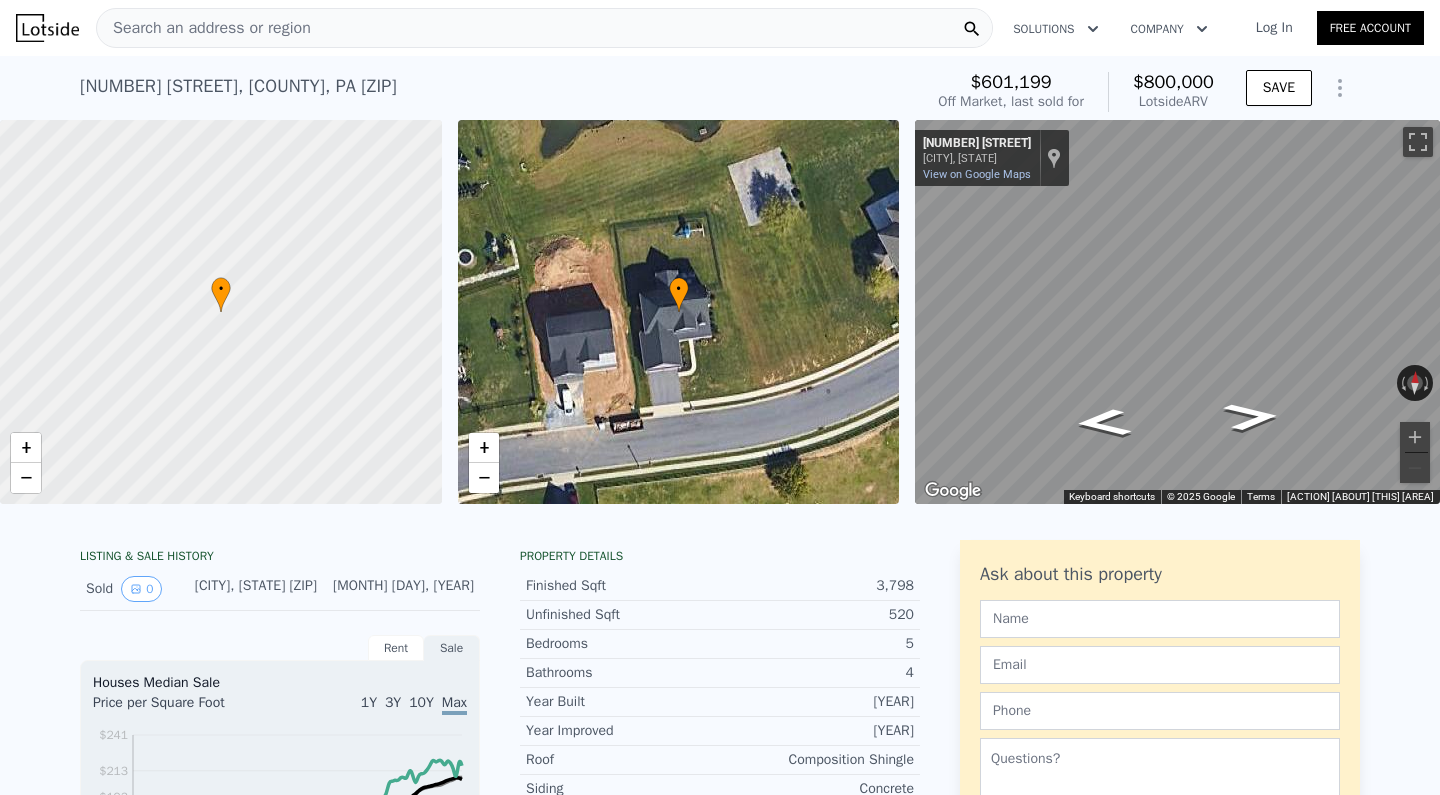 click on "Search an address or region" at bounding box center [544, 28] 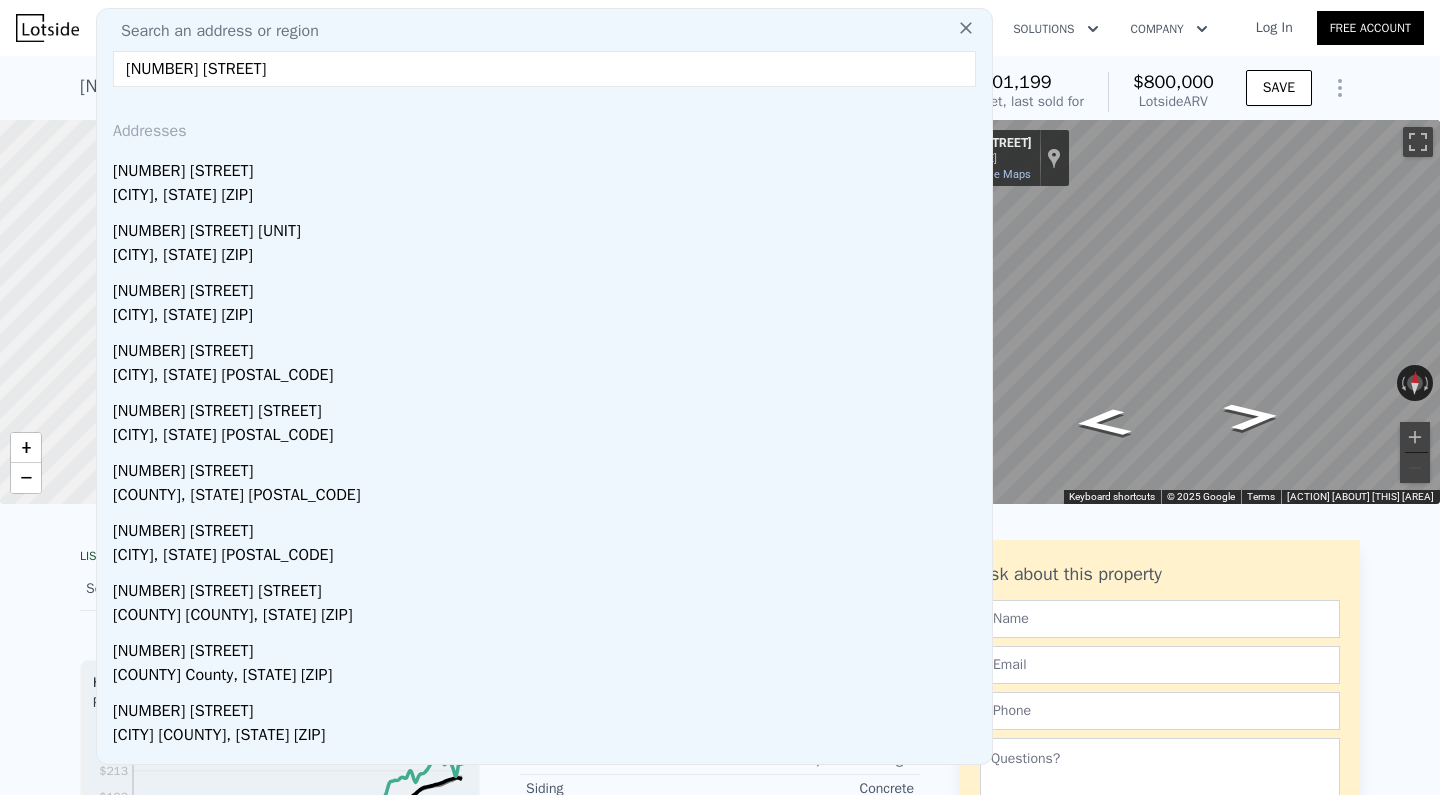 click on "13788 e place" at bounding box center [544, 69] 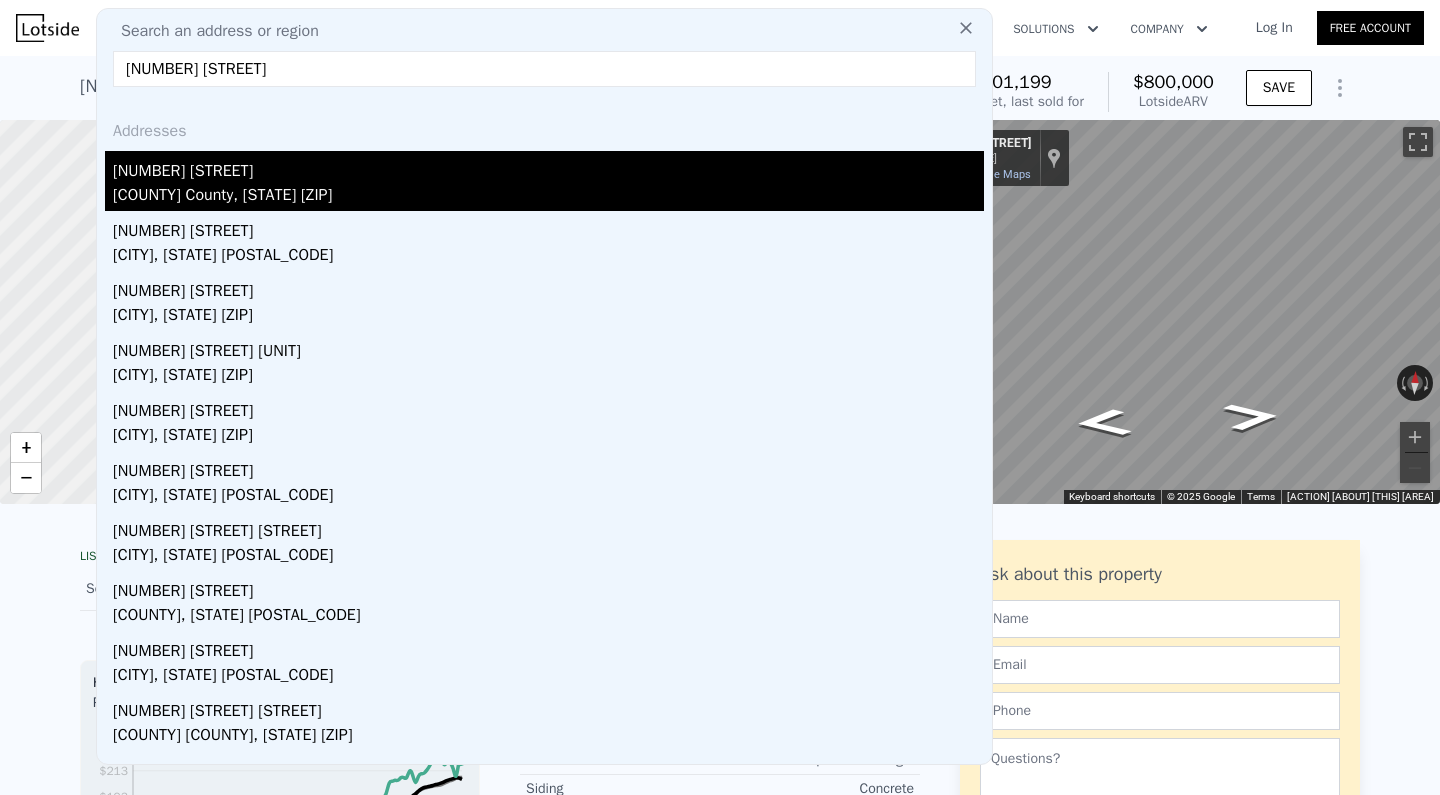 type on "13788 6th e place" 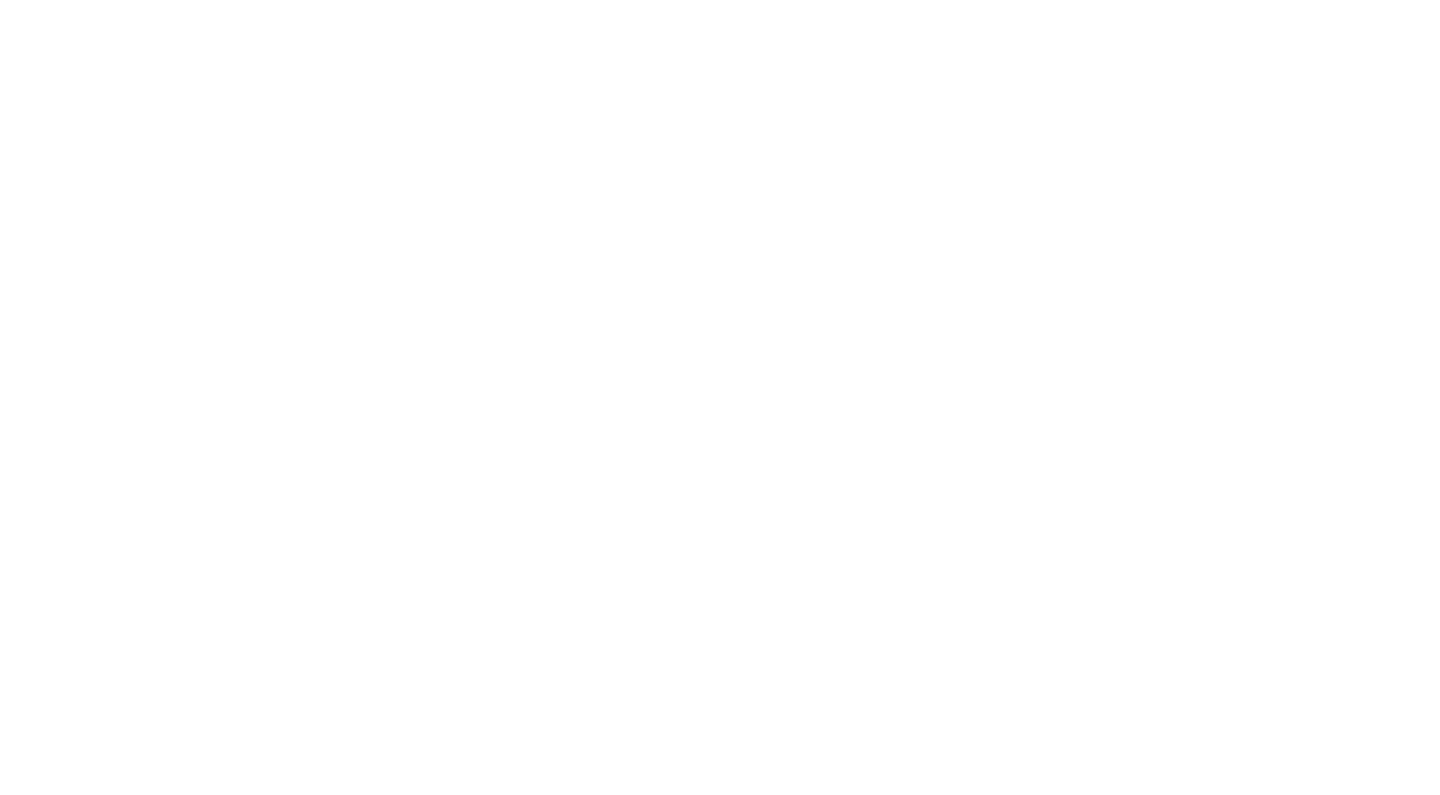 scroll, scrollTop: 0, scrollLeft: 0, axis: both 